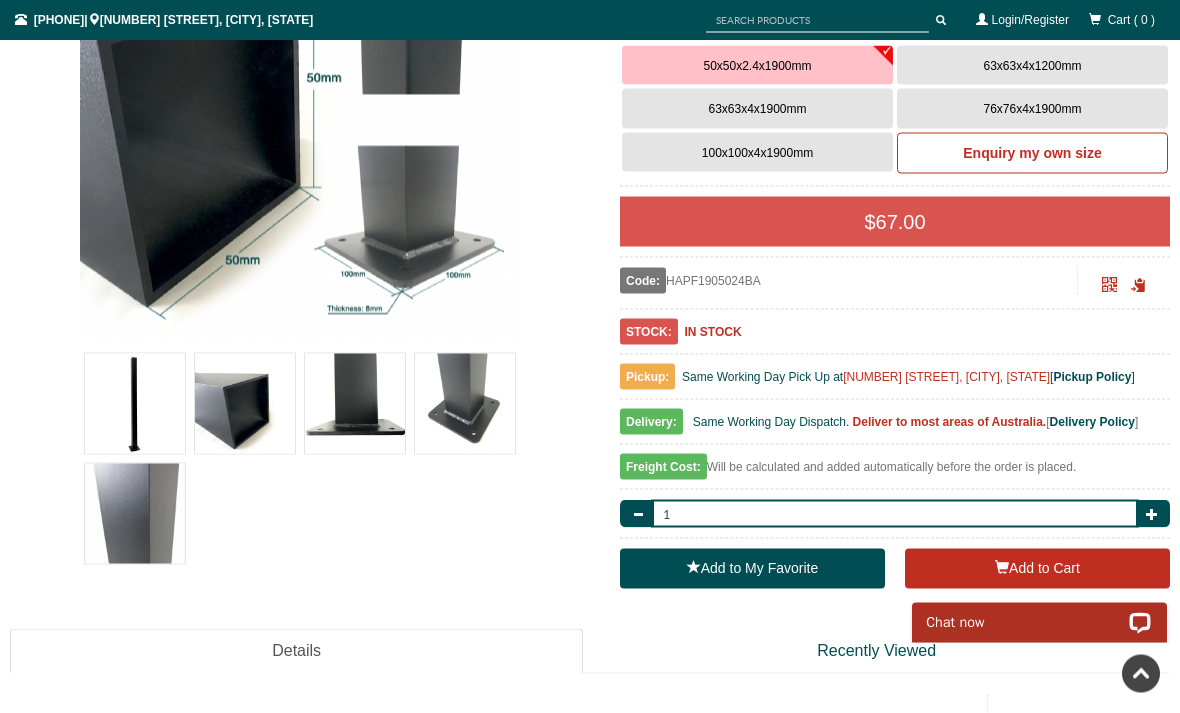 scroll, scrollTop: 437, scrollLeft: 0, axis: vertical 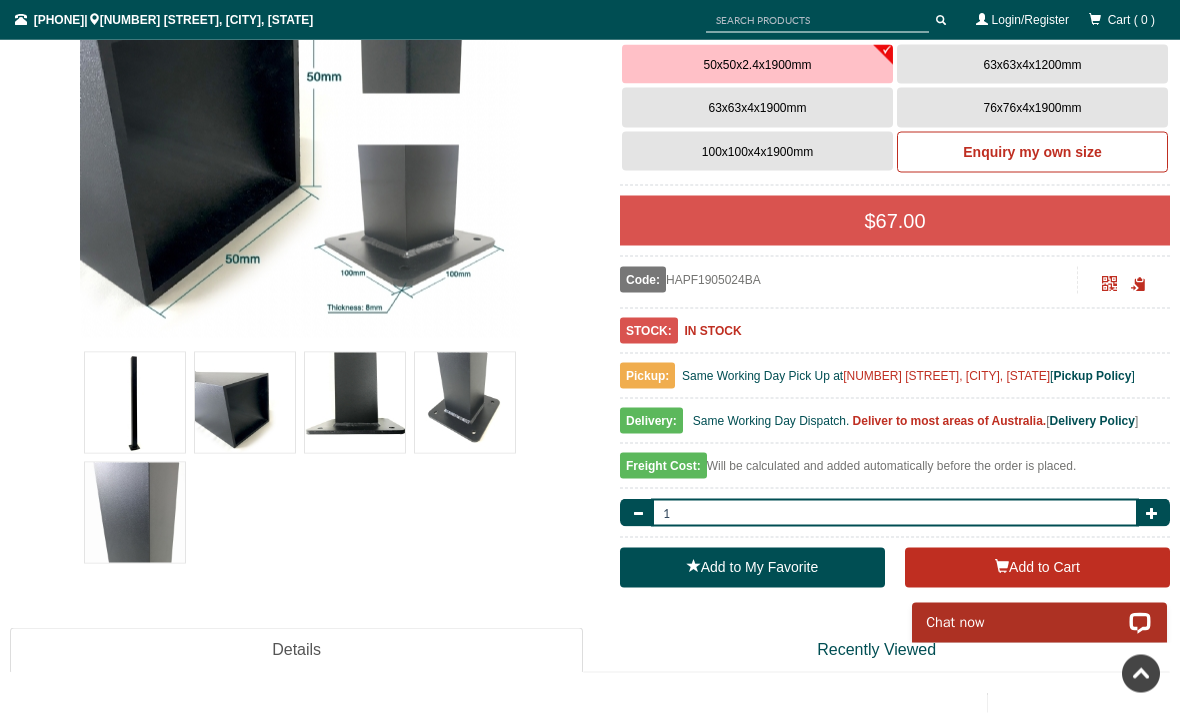click at bounding box center (465, 403) 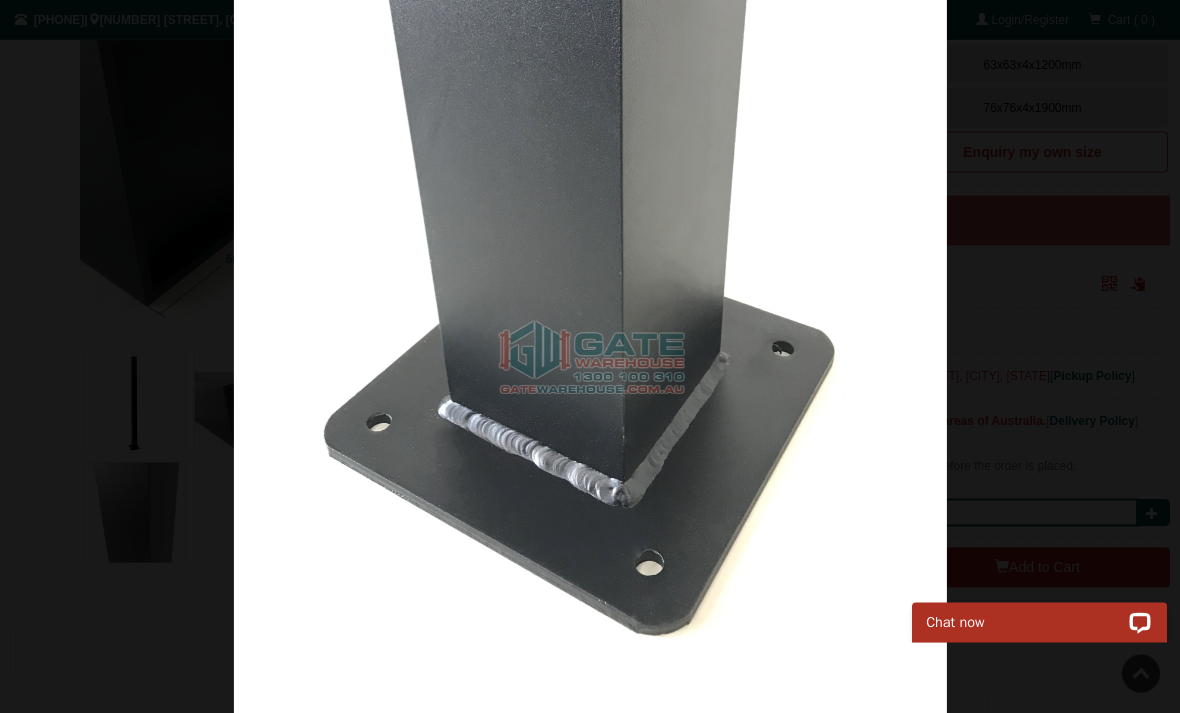 scroll, scrollTop: 438, scrollLeft: 0, axis: vertical 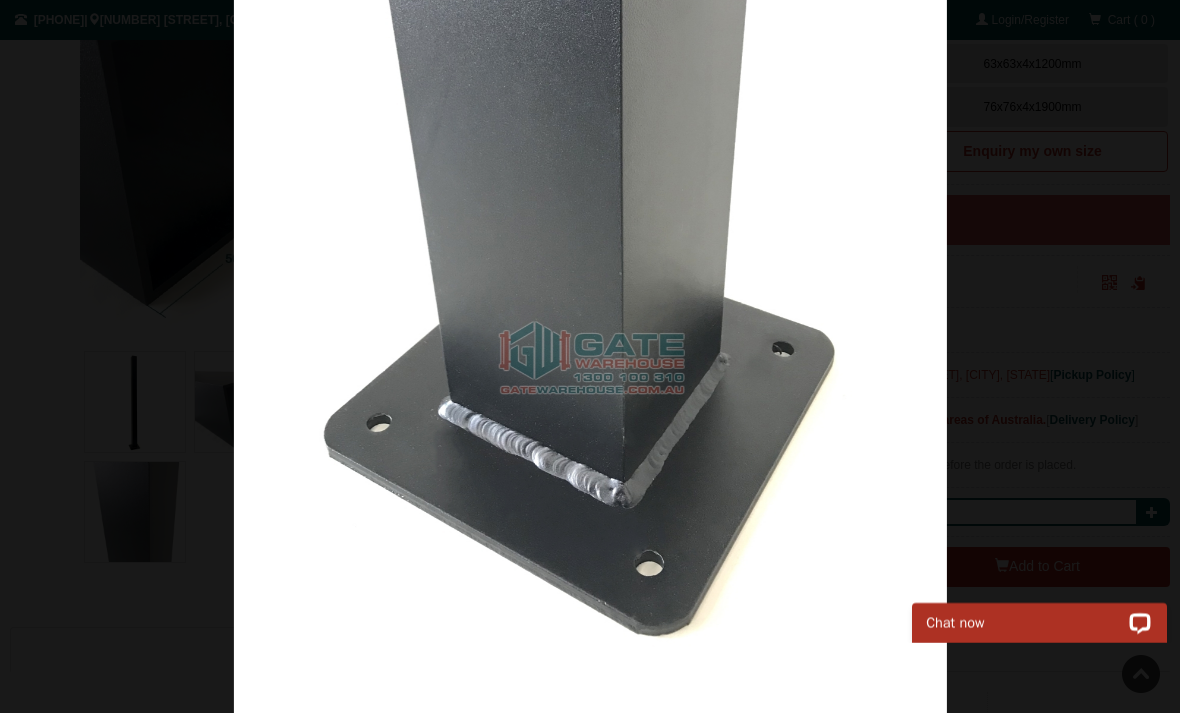 click at bounding box center [590, 356] 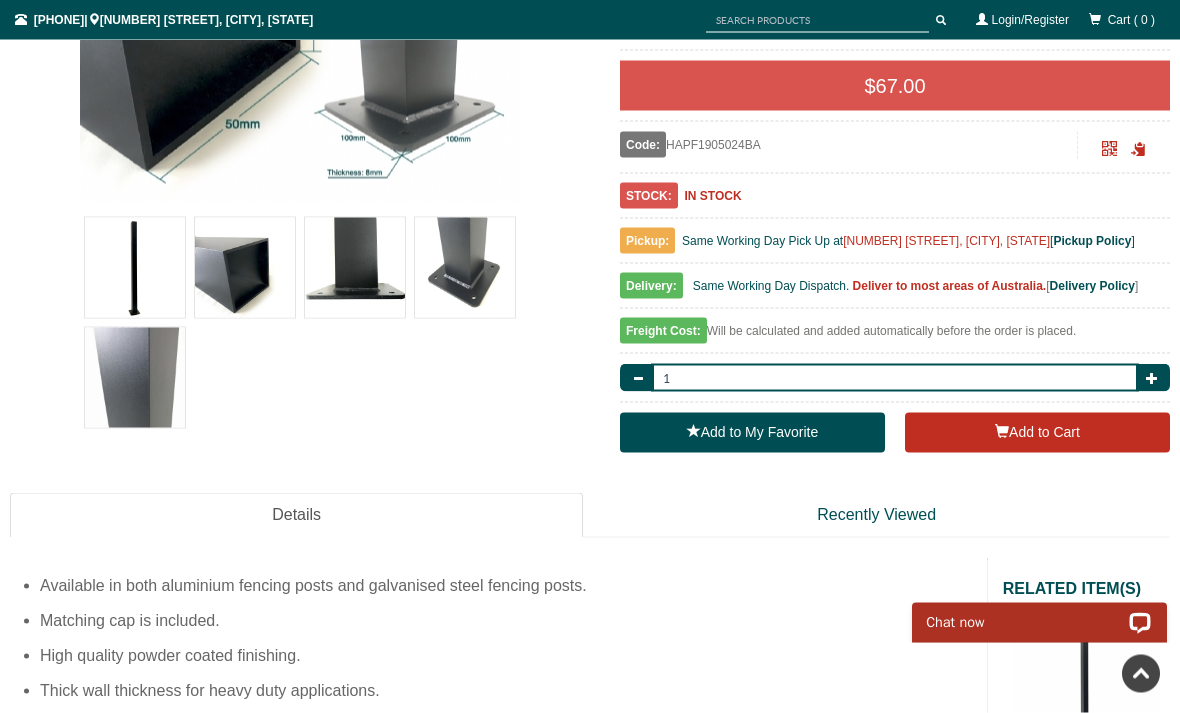 scroll, scrollTop: 573, scrollLeft: 0, axis: vertical 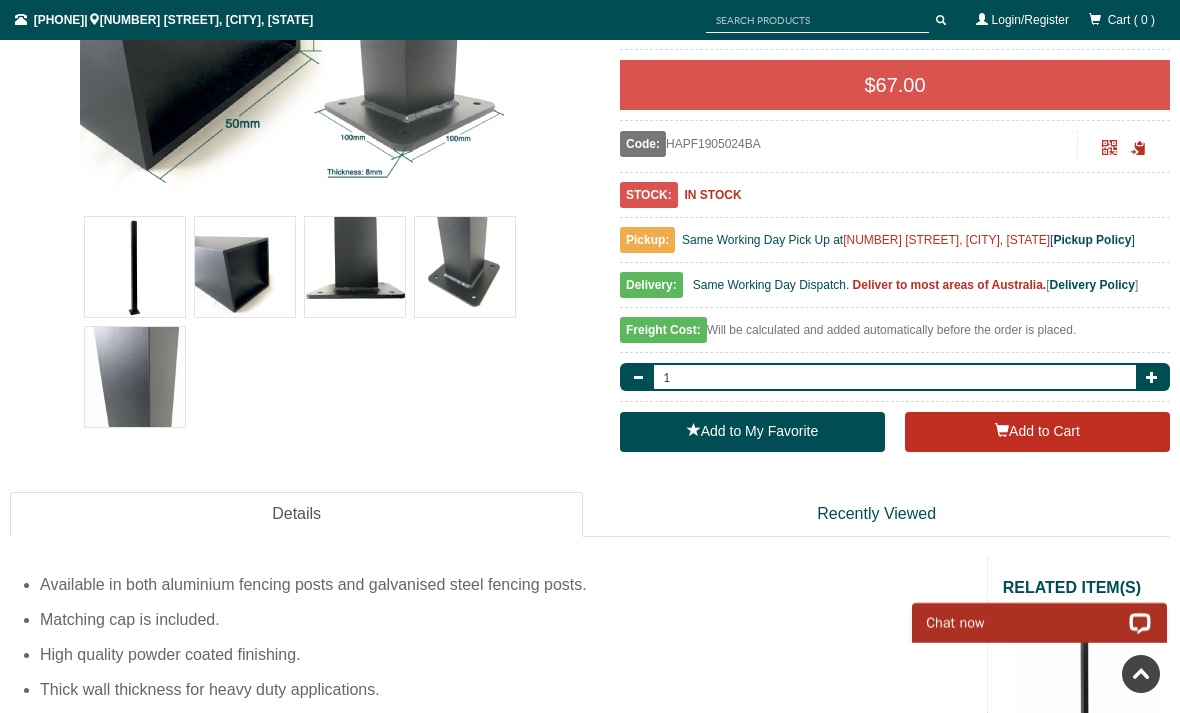 click at bounding box center [1153, 377] 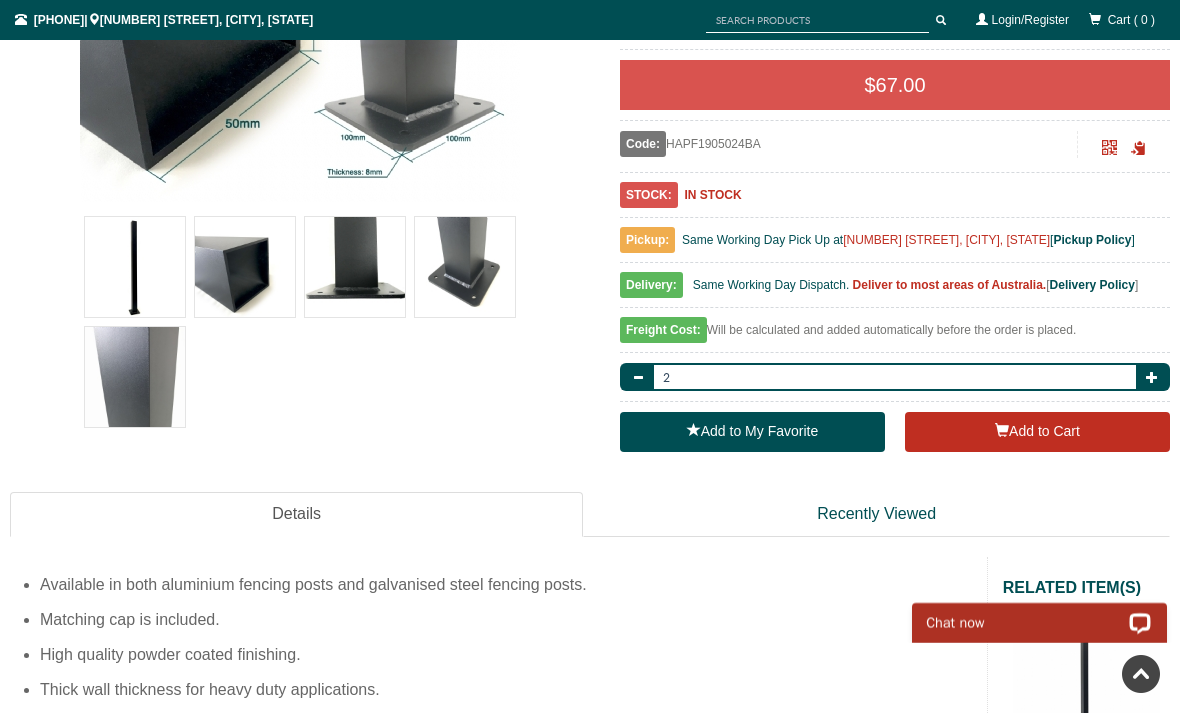click at bounding box center [1153, 377] 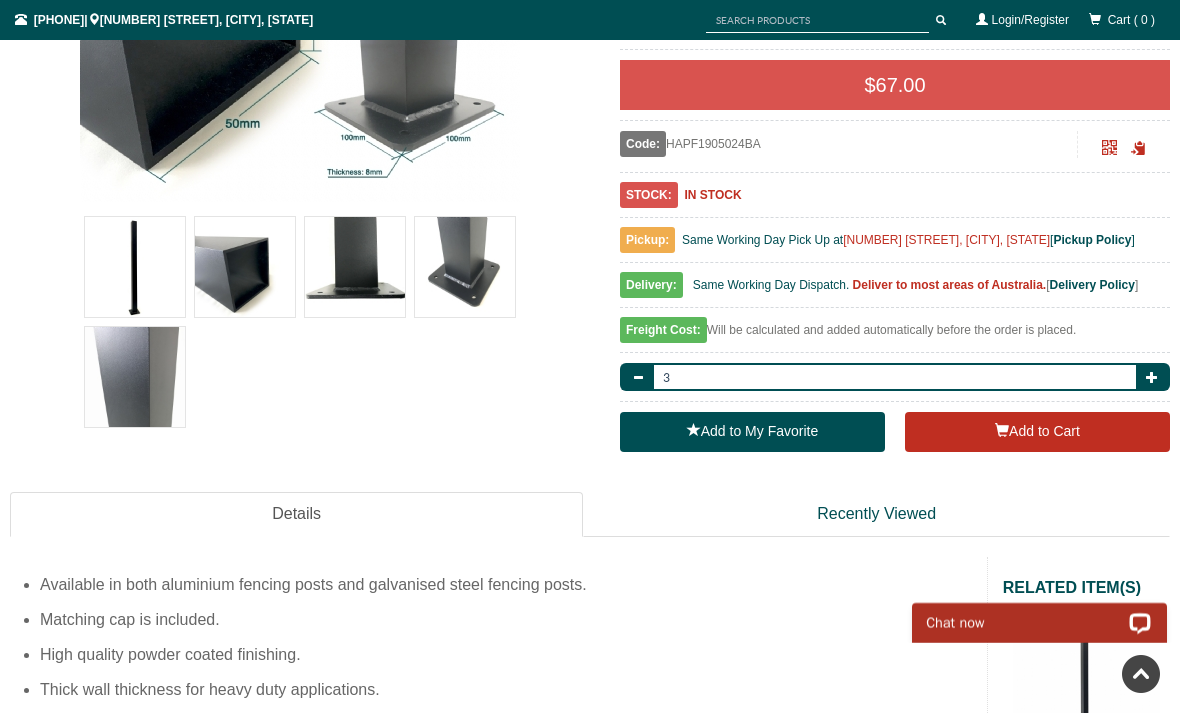 click at bounding box center [1153, 377] 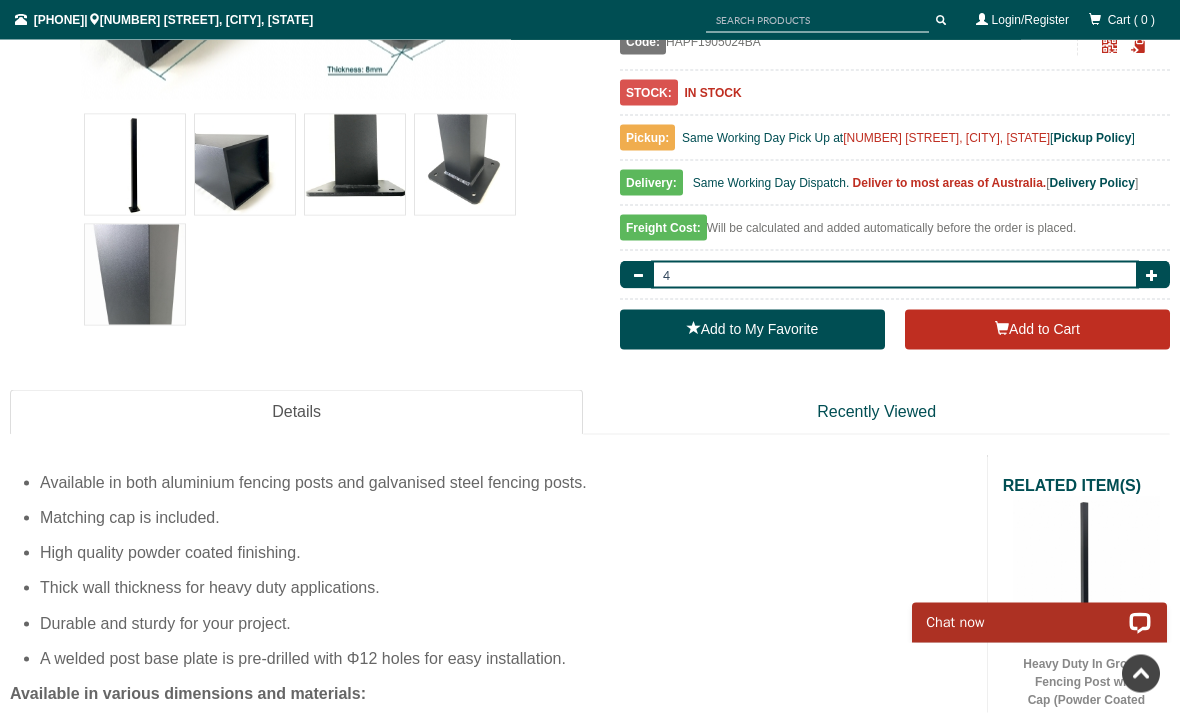 scroll, scrollTop: 647, scrollLeft: 0, axis: vertical 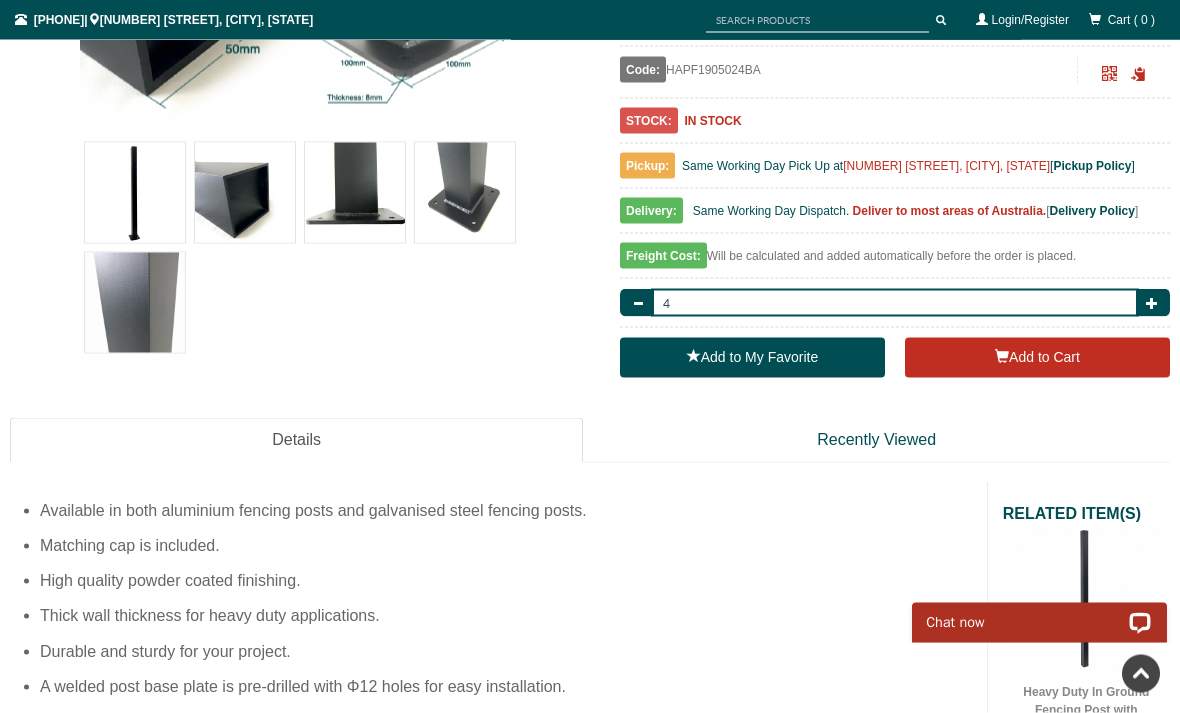 click on "Add to Cart" at bounding box center [1037, 358] 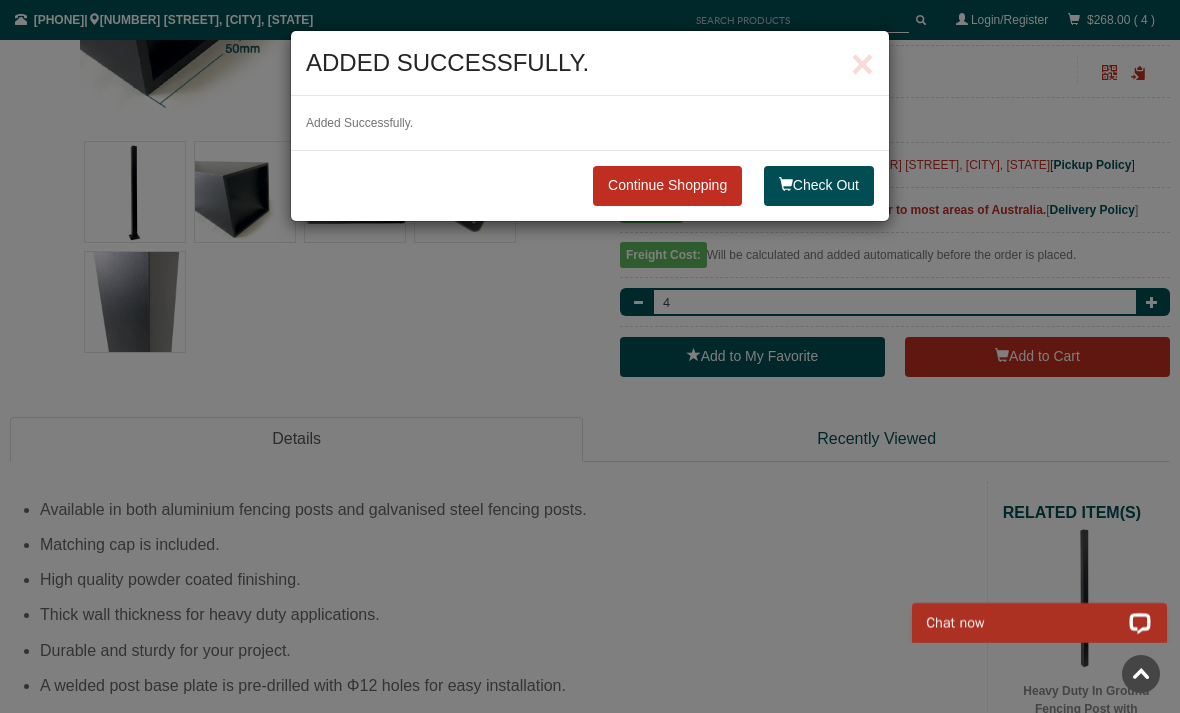 click on "Continue Shopping" at bounding box center (667, 186) 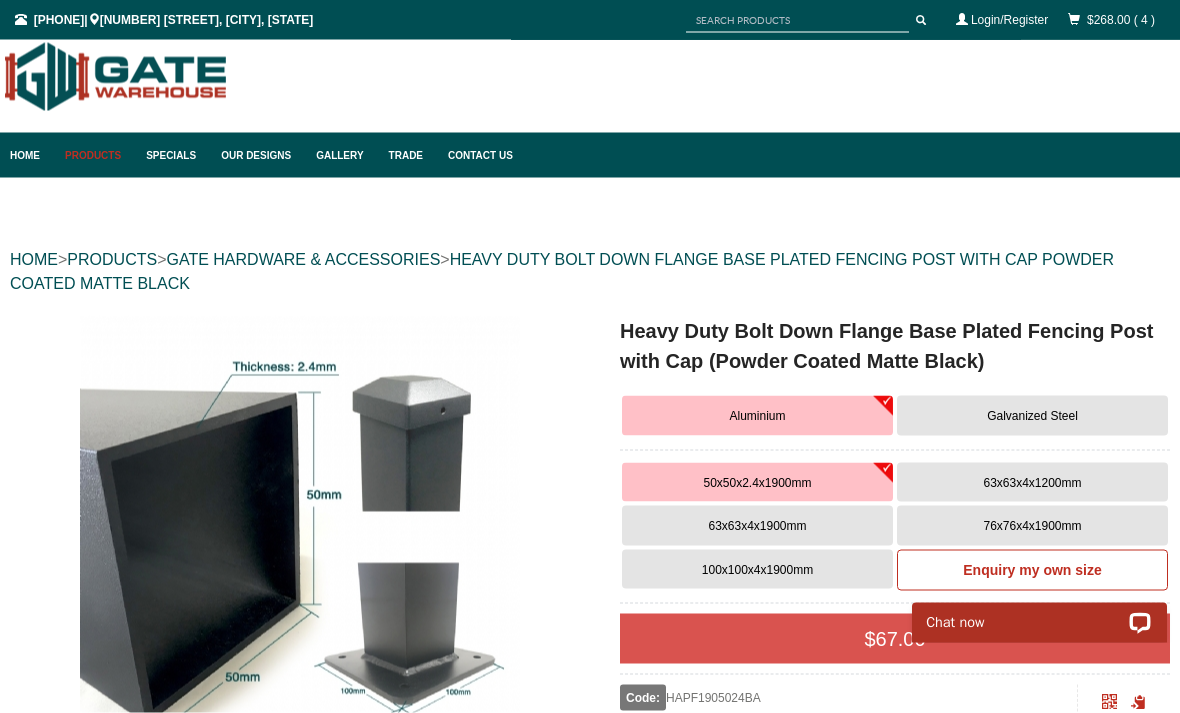 scroll, scrollTop: 0, scrollLeft: 0, axis: both 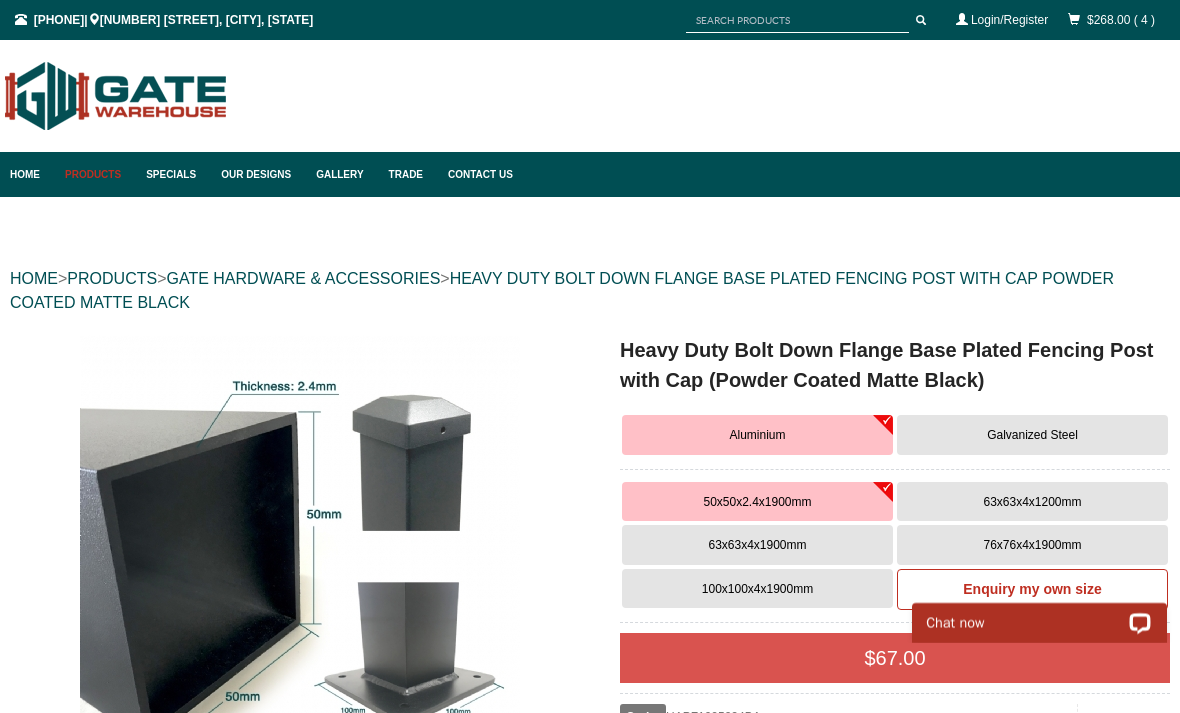click on "Products" at bounding box center (95, 174) 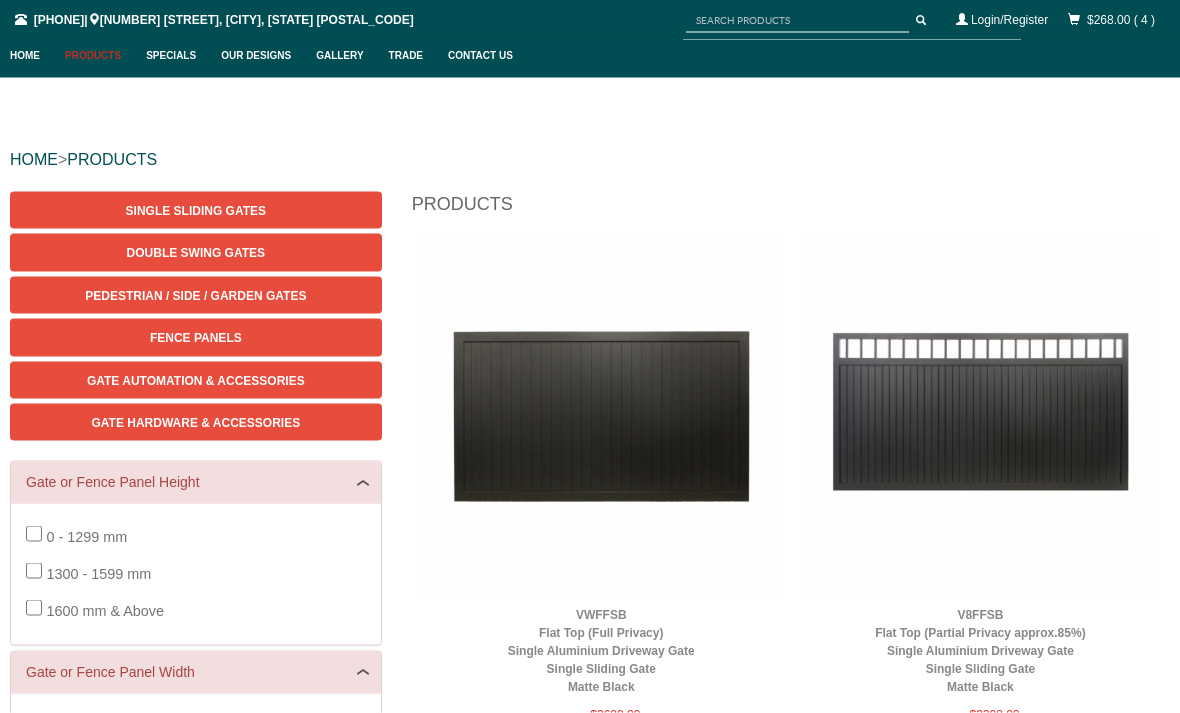 scroll, scrollTop: 120, scrollLeft: 0, axis: vertical 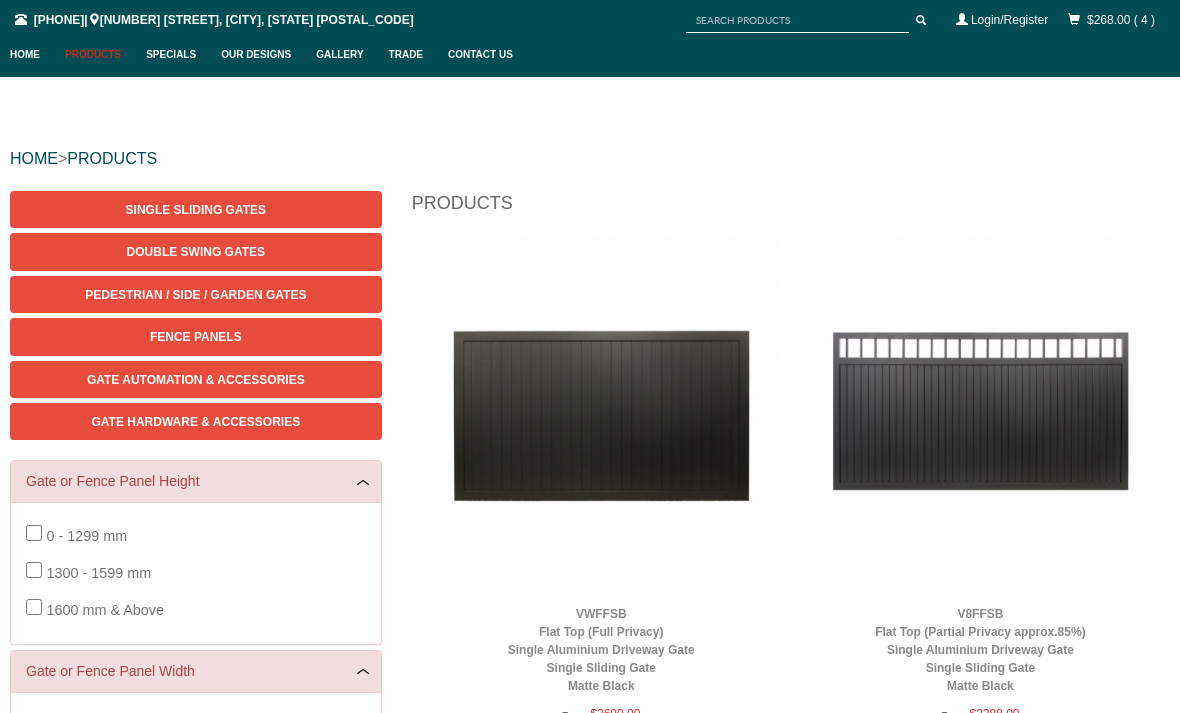 click on "Double Swing Gates" at bounding box center [196, 251] 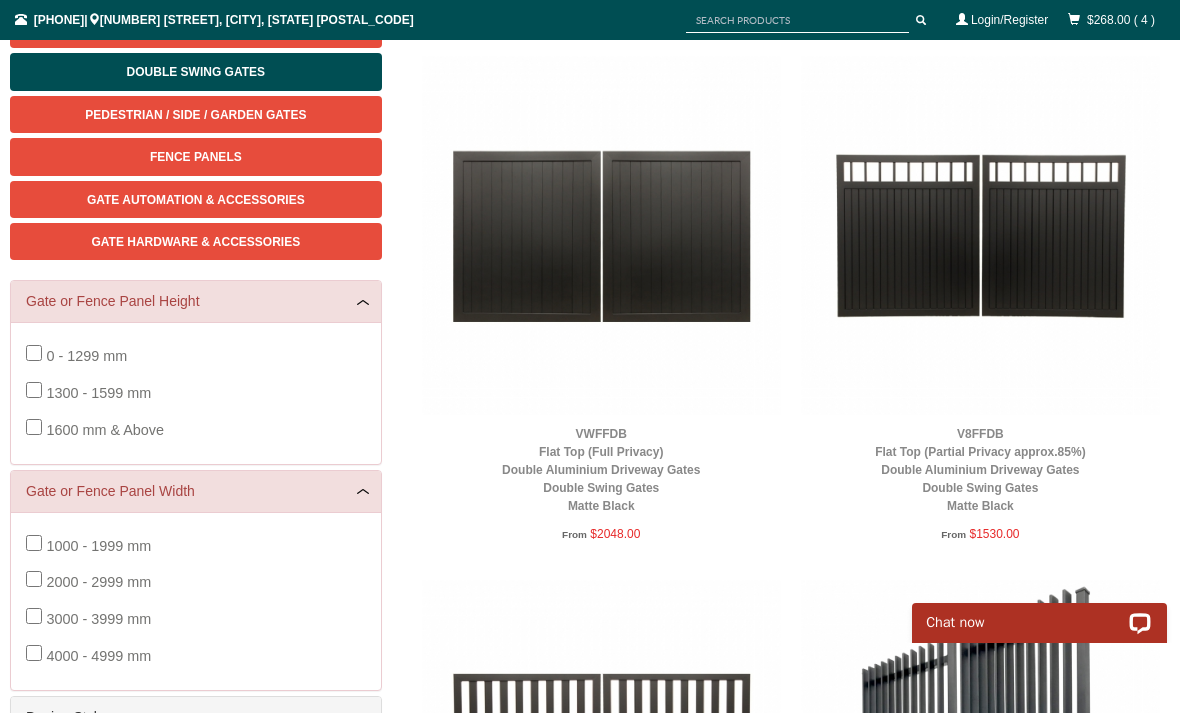 scroll, scrollTop: 291, scrollLeft: 0, axis: vertical 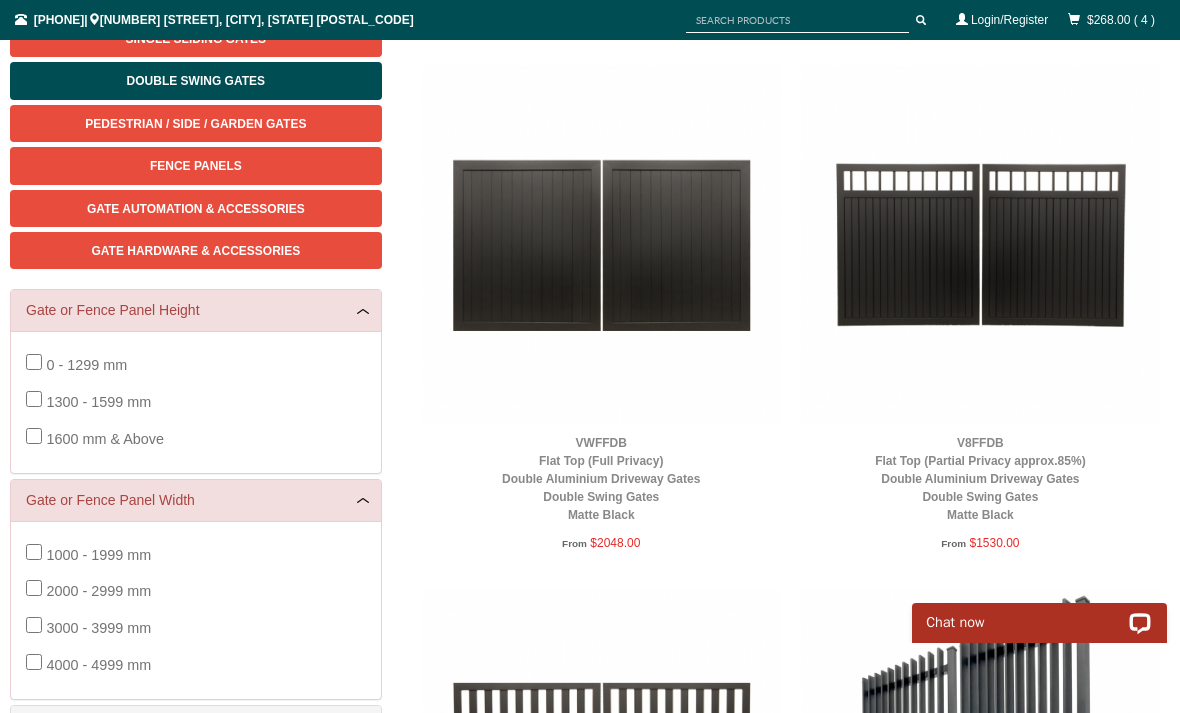 click on "V8FFDB Flat Top (Partial Privacy approx.85%) Double Aluminium Driveway Gates Double Swing Gates Matte Black" at bounding box center (980, 479) 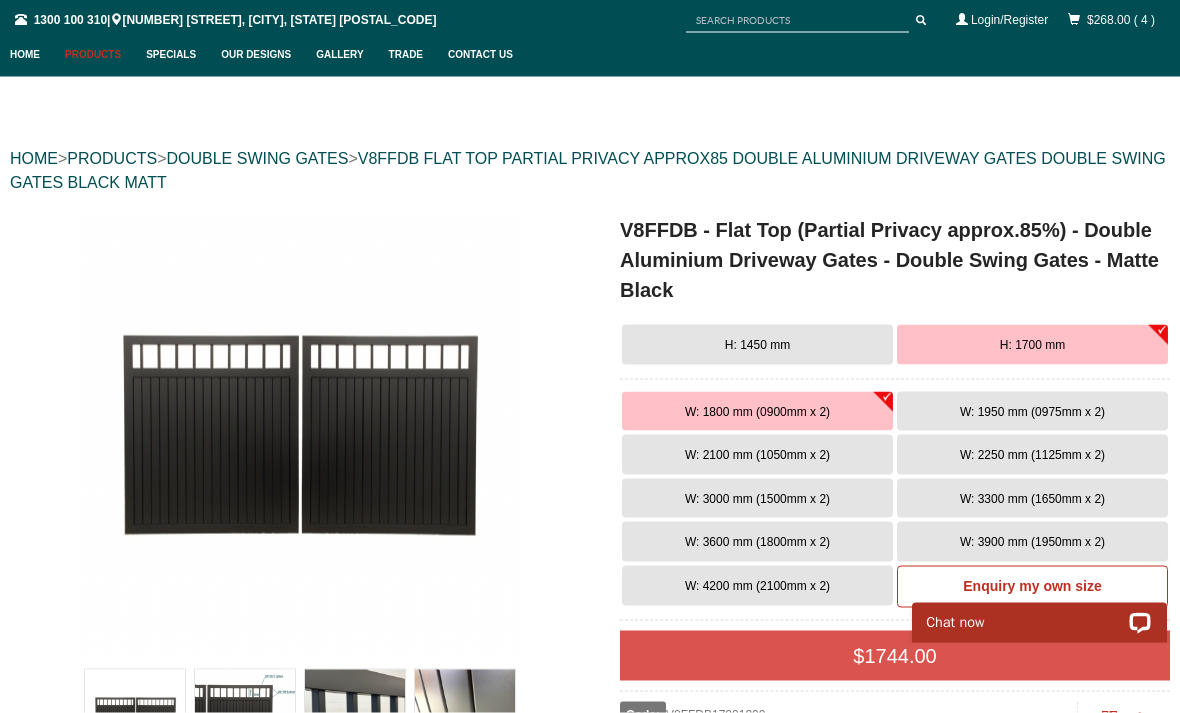 scroll, scrollTop: 121, scrollLeft: 0, axis: vertical 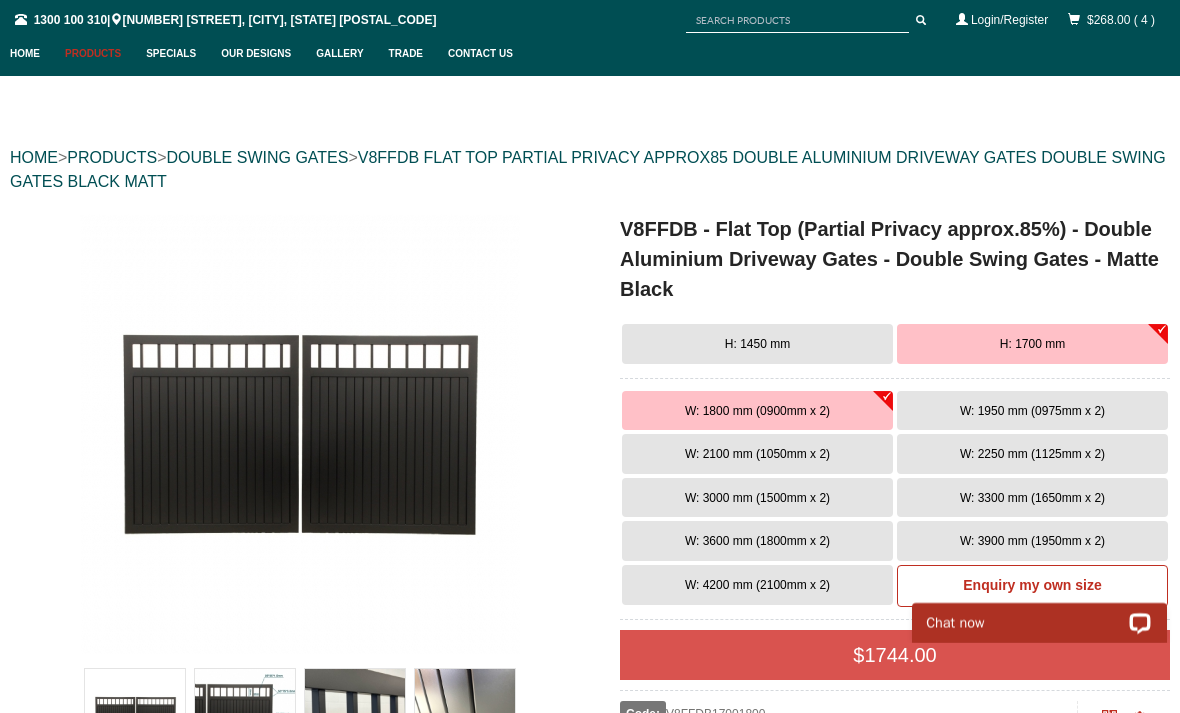 click on "W: 3300 mm (1650mm x 2)" at bounding box center [757, 411] 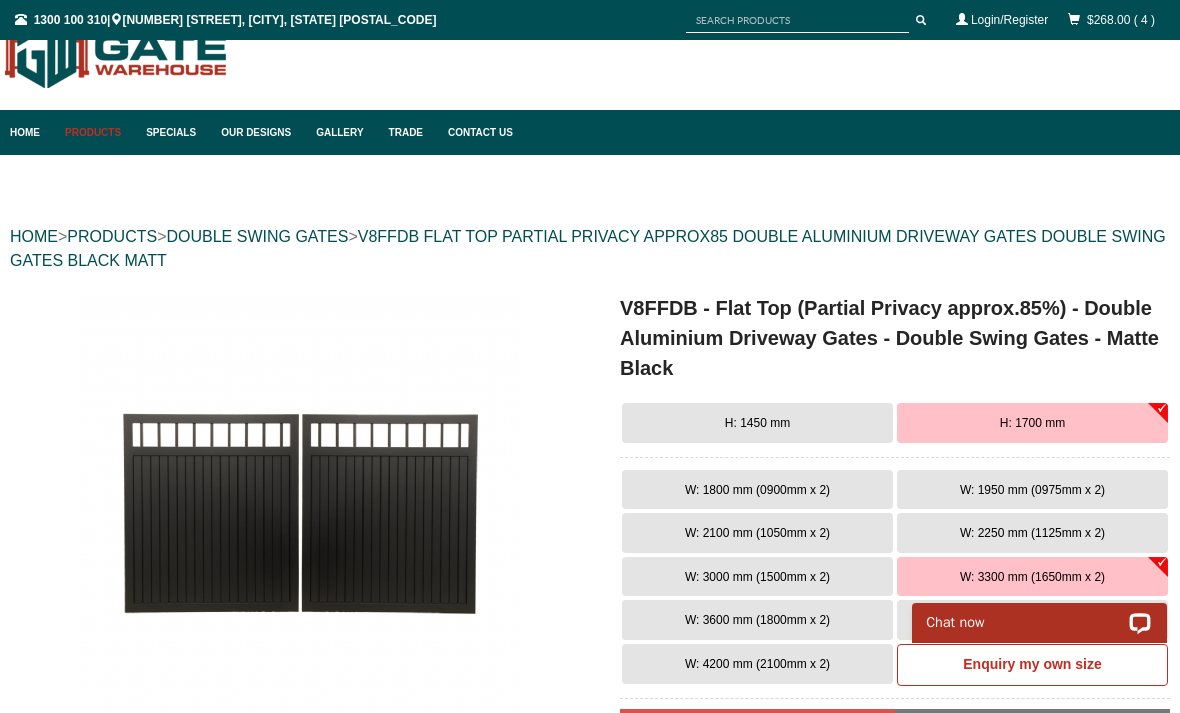 scroll, scrollTop: 0, scrollLeft: 0, axis: both 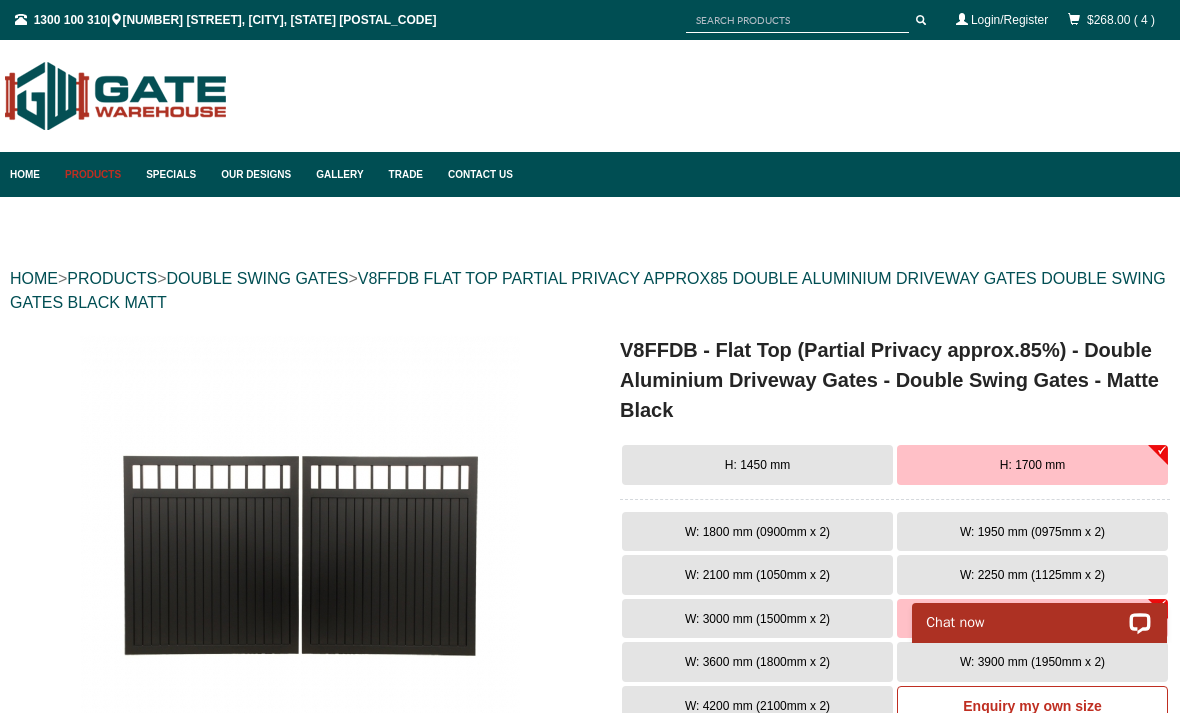 click on "Products" at bounding box center [95, 174] 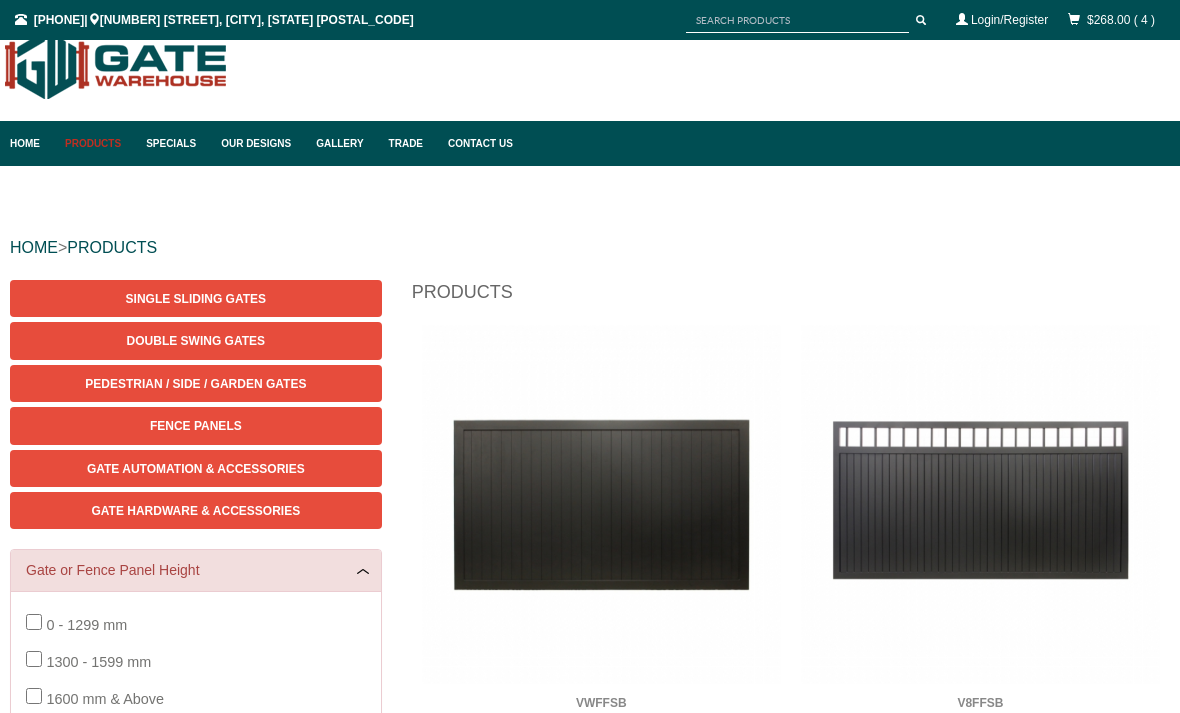 scroll, scrollTop: 50, scrollLeft: 0, axis: vertical 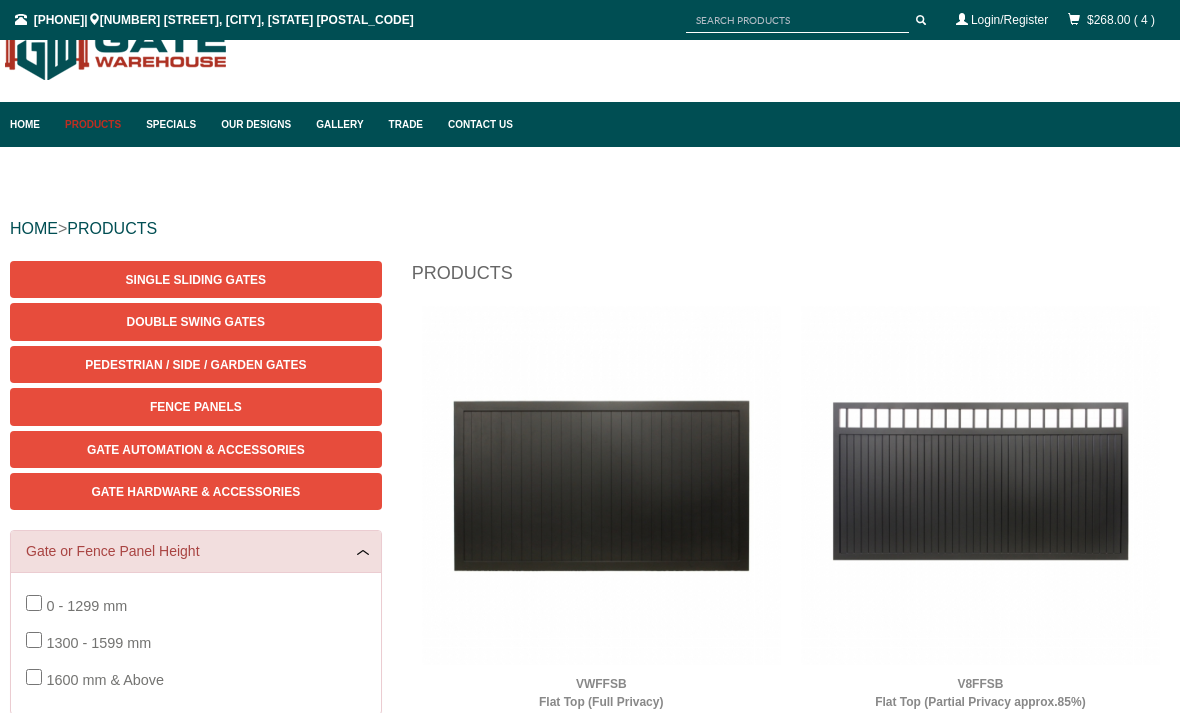 click on "Products" at bounding box center [95, 124] 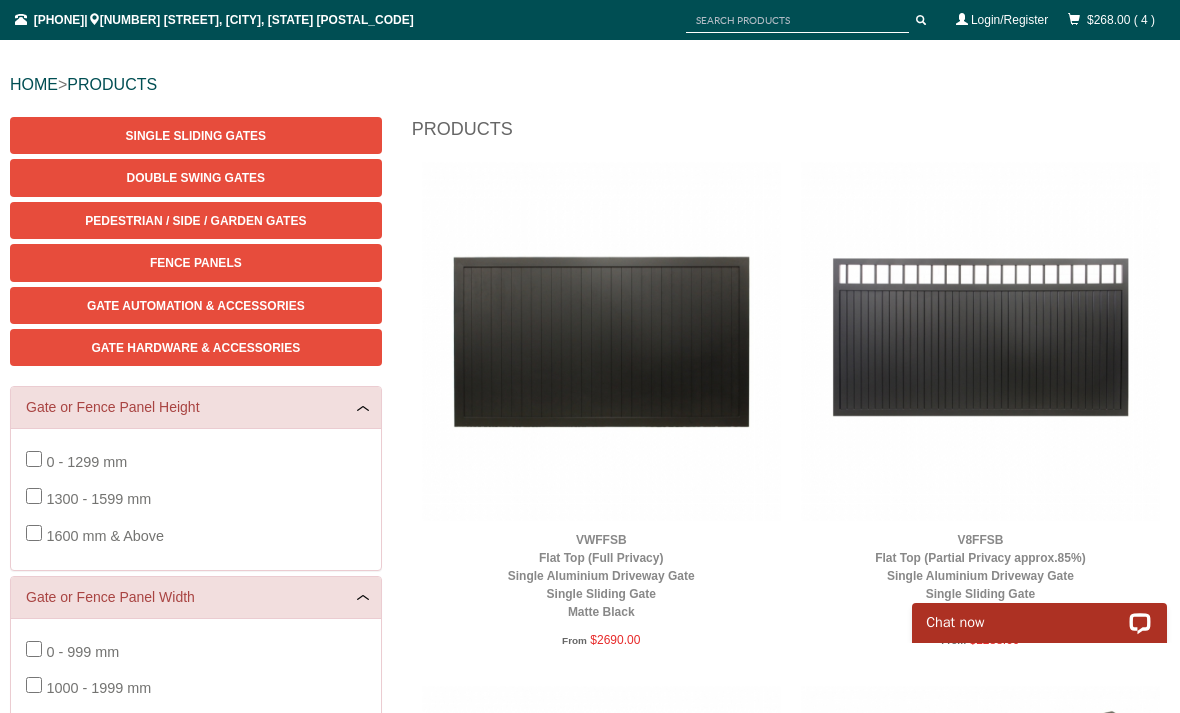scroll, scrollTop: 190, scrollLeft: 0, axis: vertical 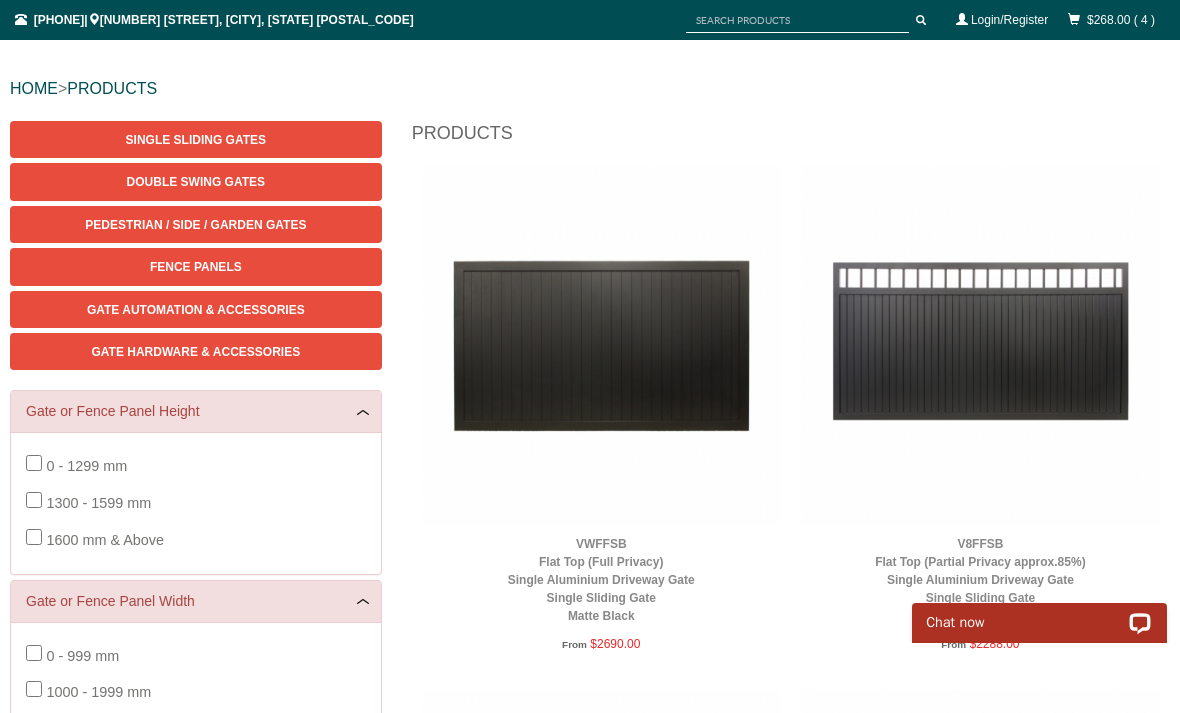 click on "Pedestrian / Side / Garden Gates" at bounding box center [195, 225] 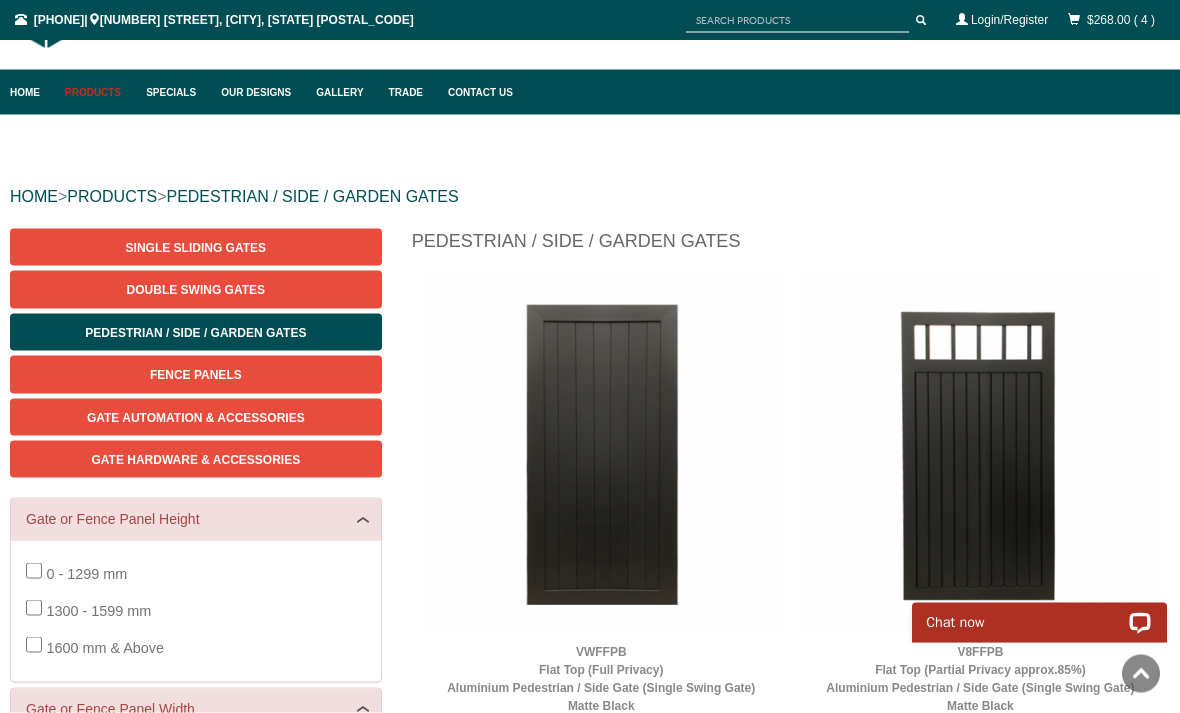 scroll, scrollTop: 0, scrollLeft: 0, axis: both 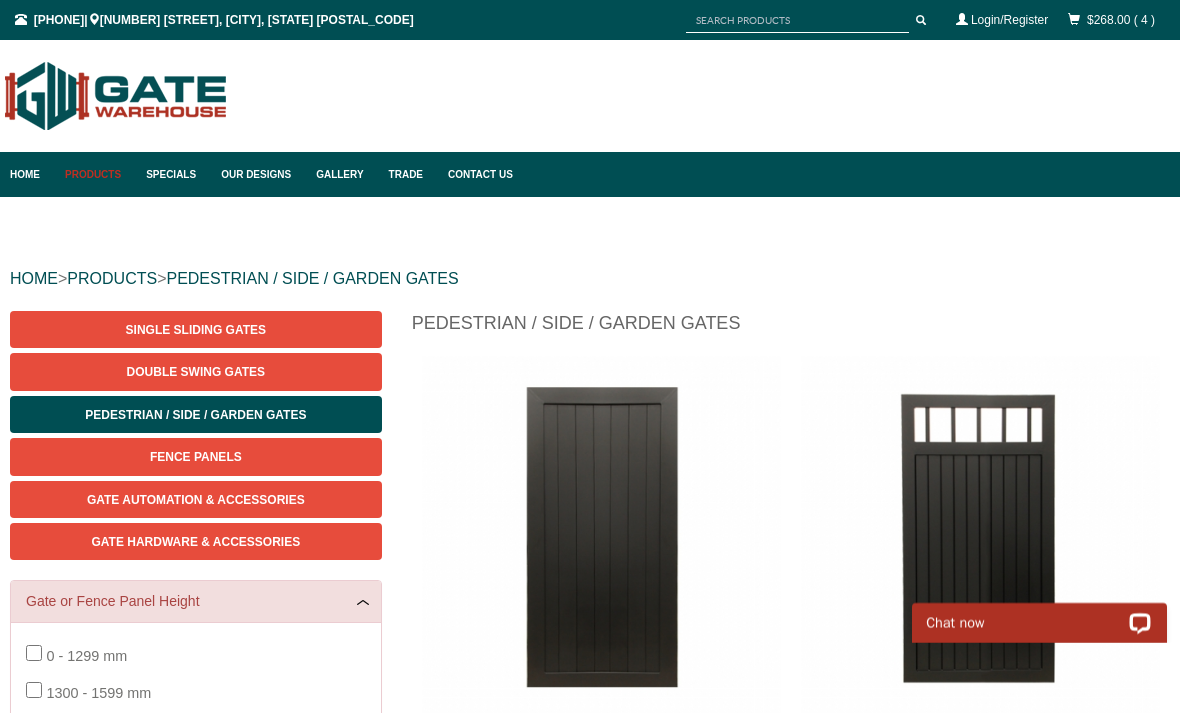 click on "Gate Hardware & Accessories" at bounding box center [196, 541] 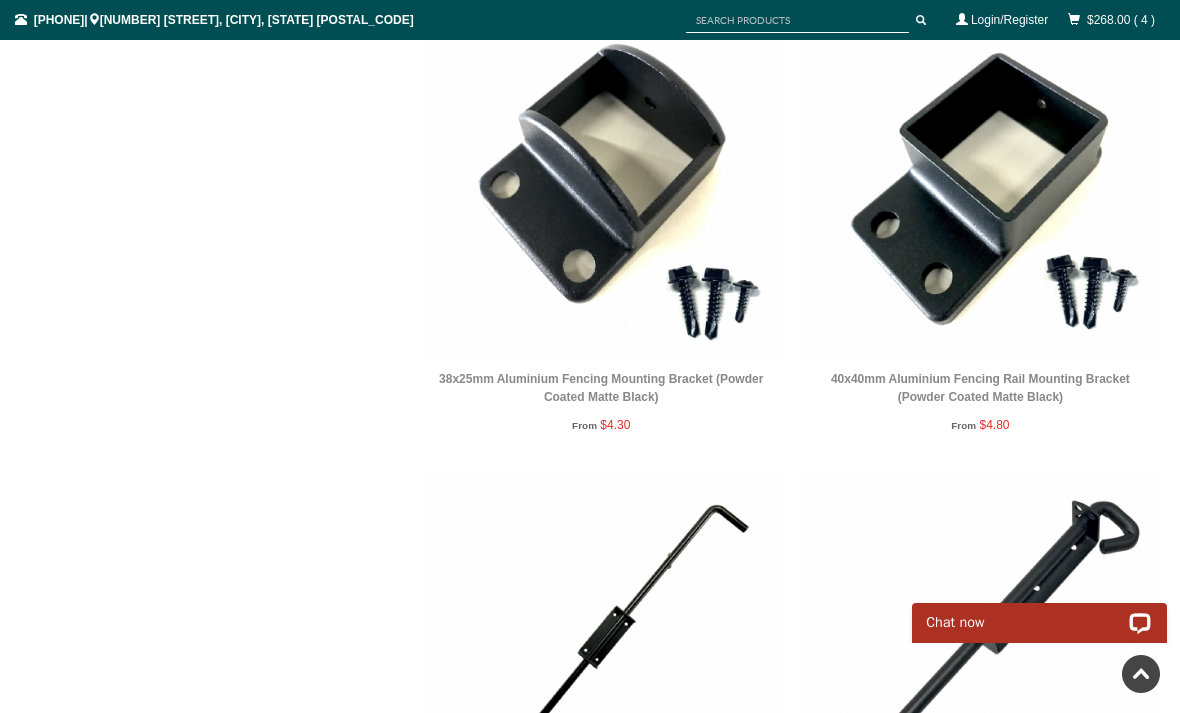 scroll, scrollTop: 7418, scrollLeft: 0, axis: vertical 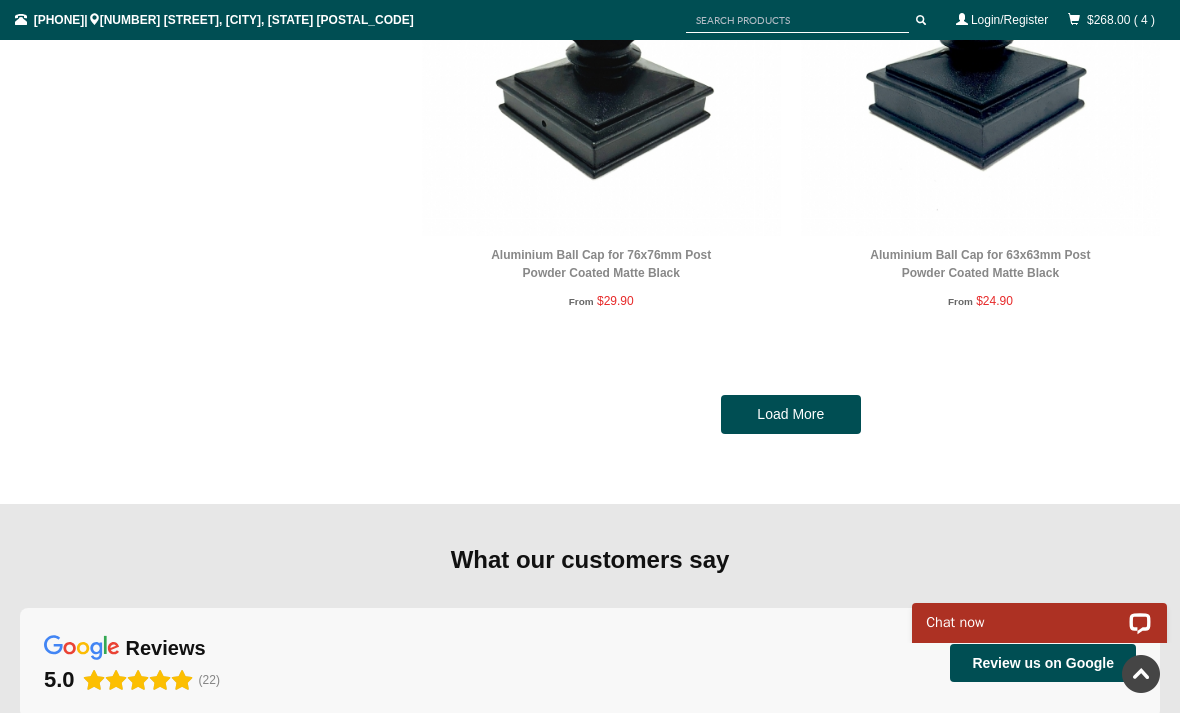 click on "Load More" at bounding box center (791, 415) 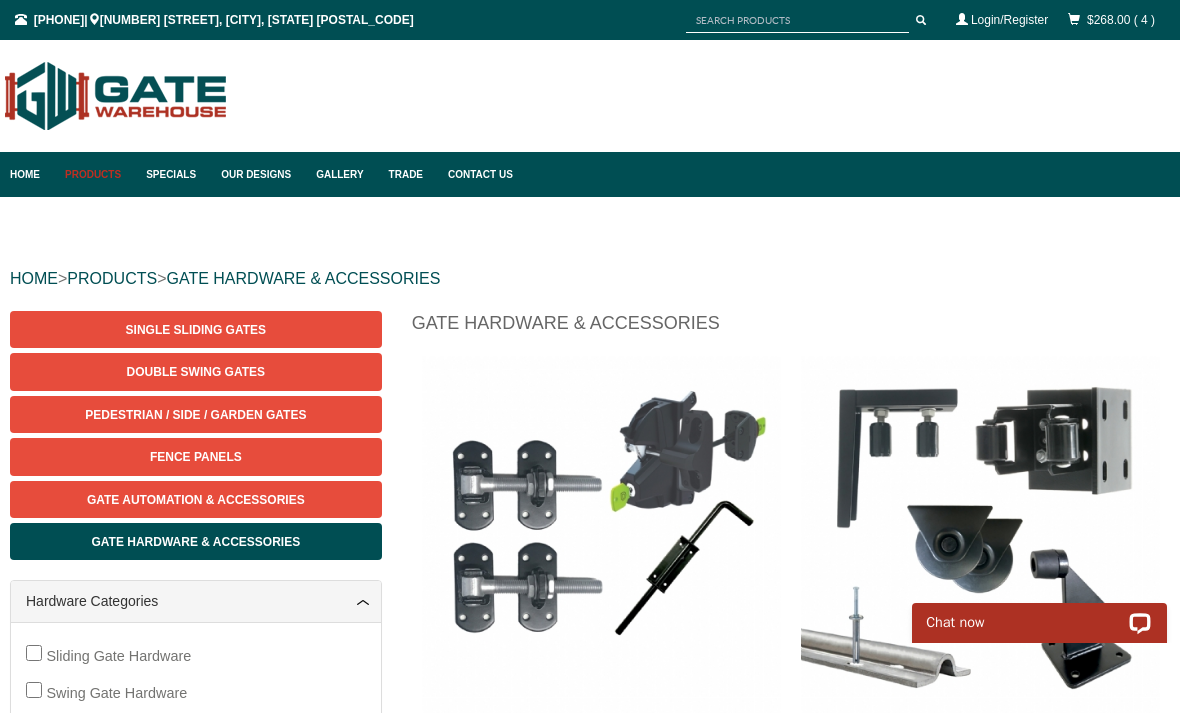 scroll, scrollTop: 22, scrollLeft: 0, axis: vertical 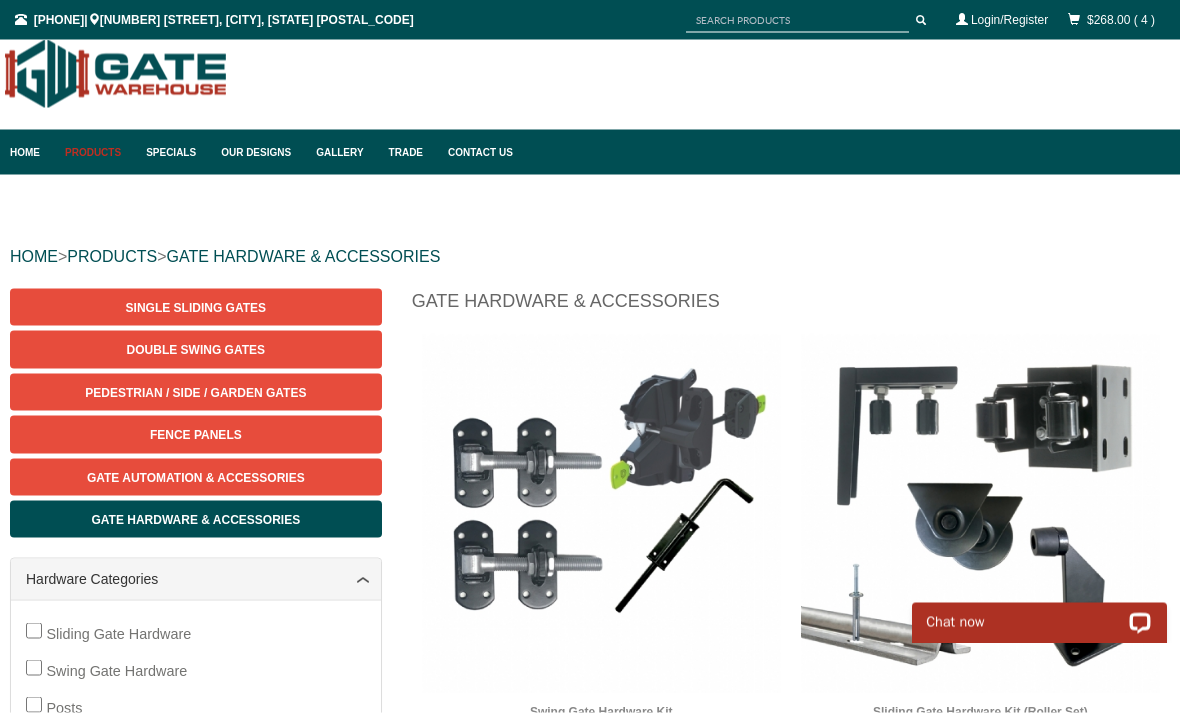 click on "Single Sliding Gates" at bounding box center (196, 308) 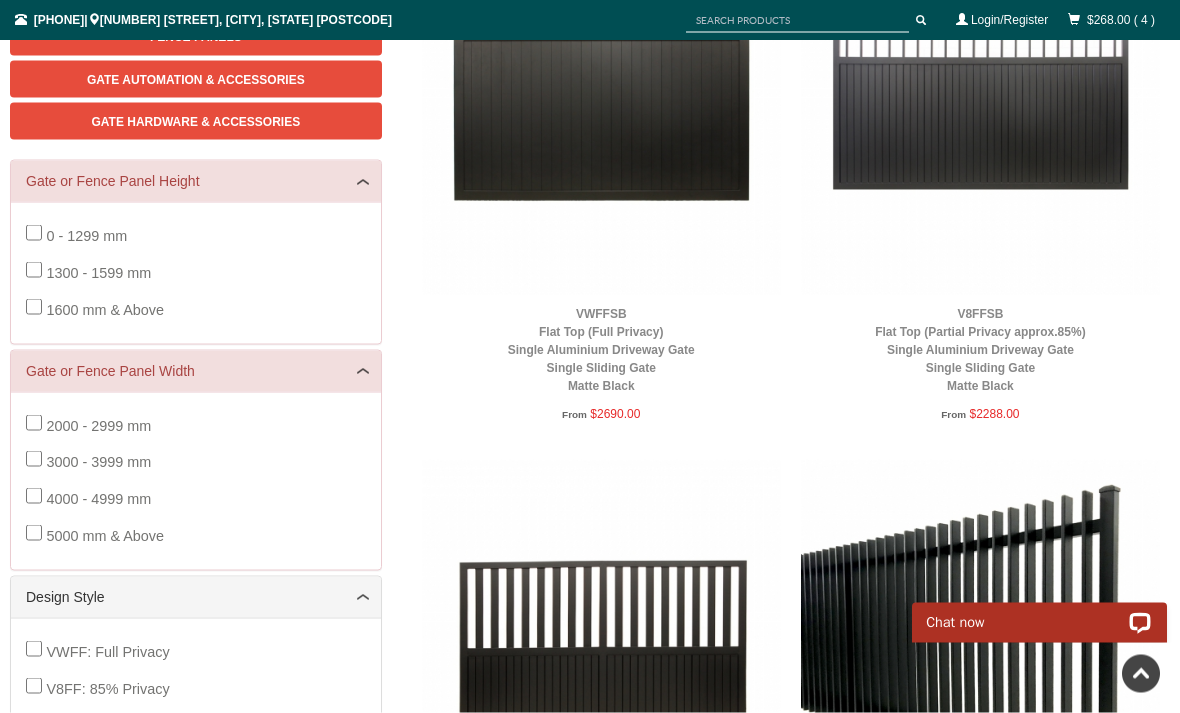 scroll, scrollTop: 421, scrollLeft: 0, axis: vertical 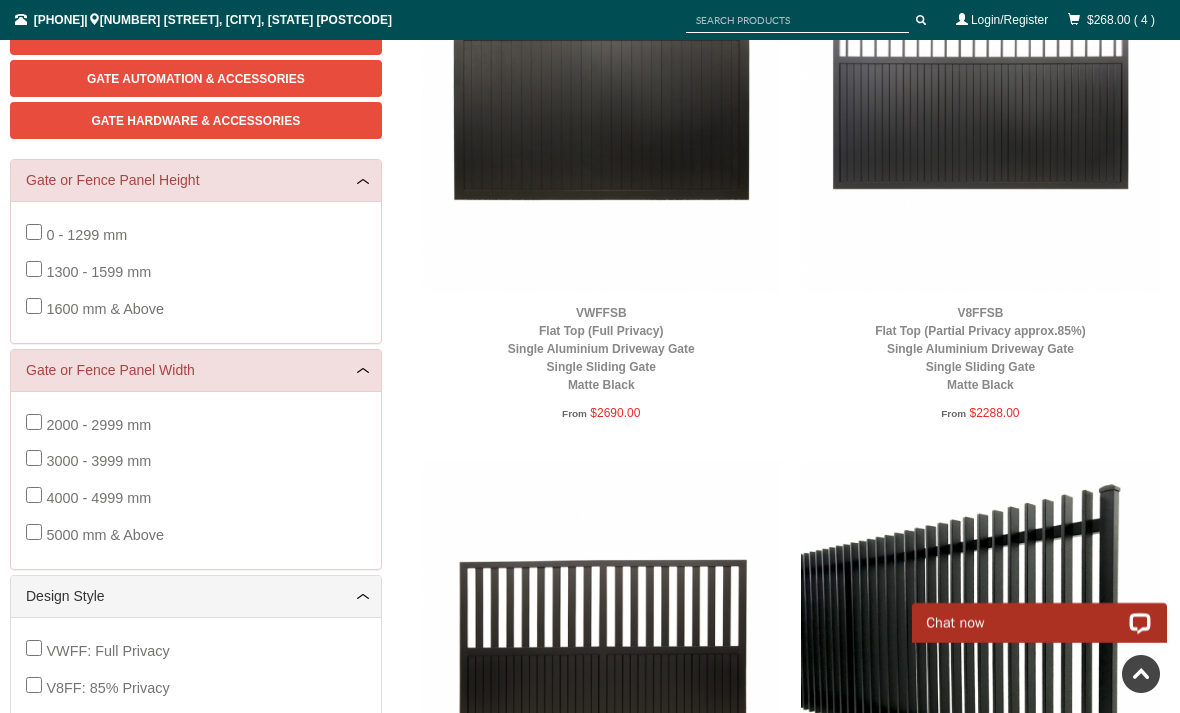 click on "V8FFSB Flat Top (Partial Privacy approx.85%) Single Aluminium Driveway Gate Single Sliding Gate Matte Black" at bounding box center [980, 349] 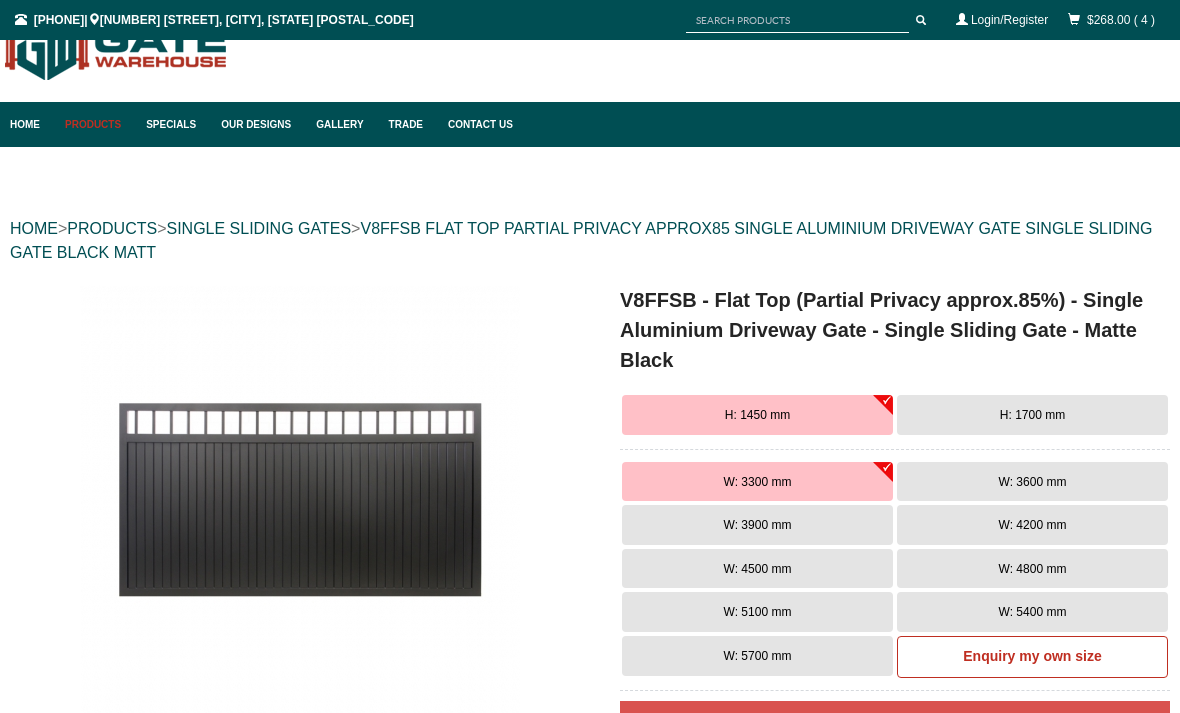 scroll, scrollTop: 50, scrollLeft: 0, axis: vertical 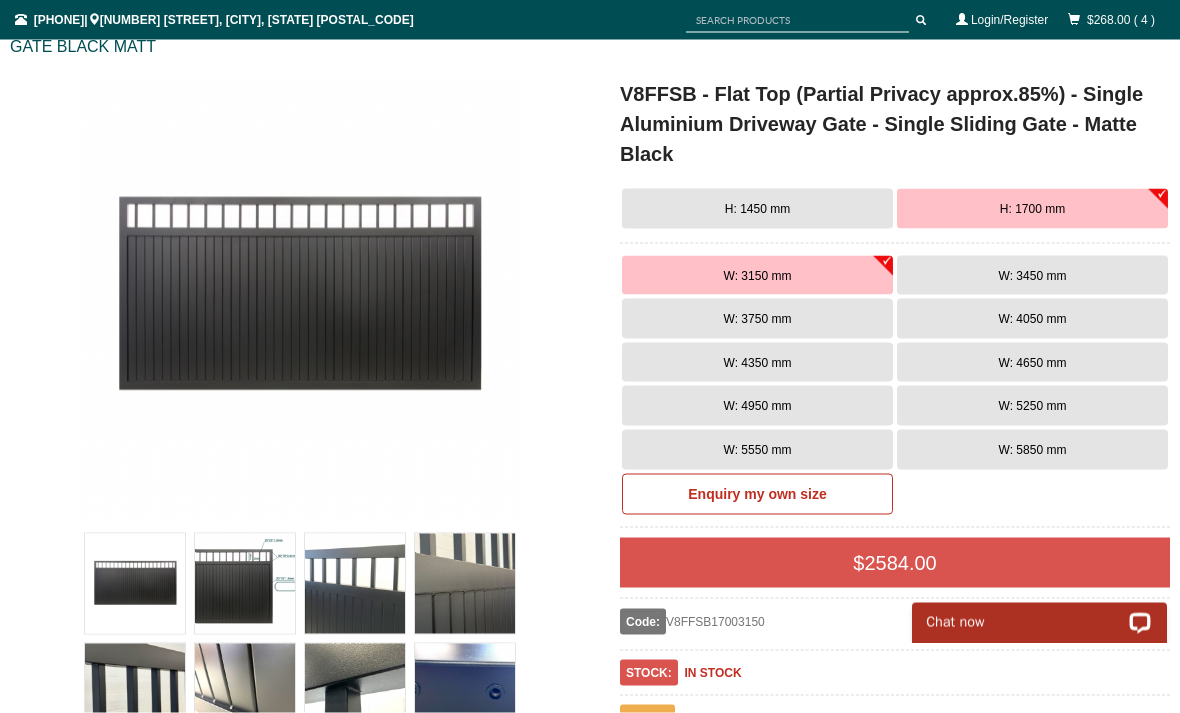 click on "W: 3450 mm" at bounding box center (757, 276) 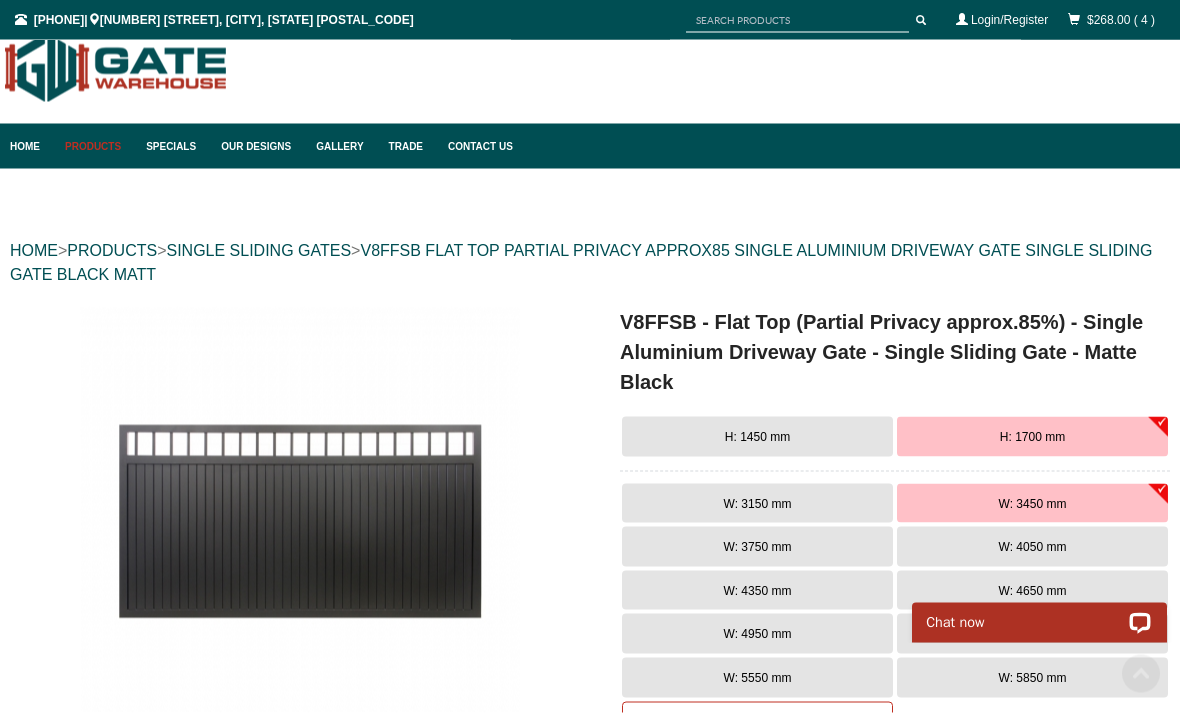 scroll, scrollTop: 0, scrollLeft: 0, axis: both 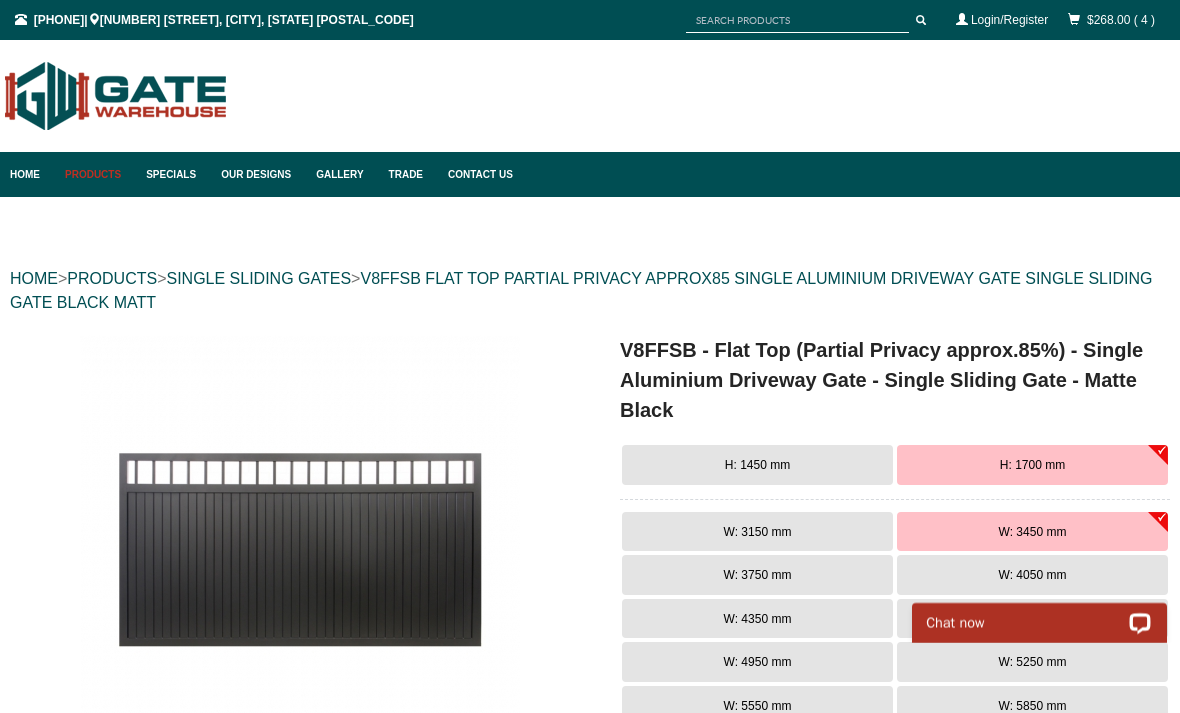 click on "$268.00 ( 4 )" at bounding box center (1121, 20) 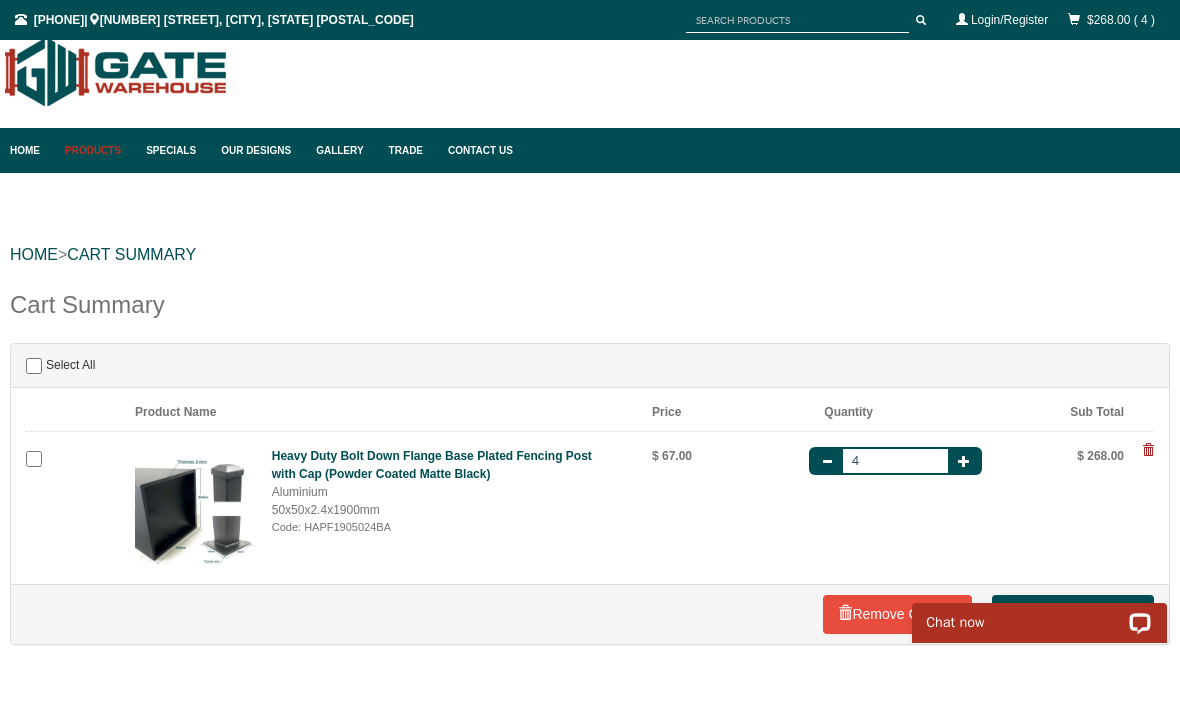 scroll, scrollTop: 26, scrollLeft: 0, axis: vertical 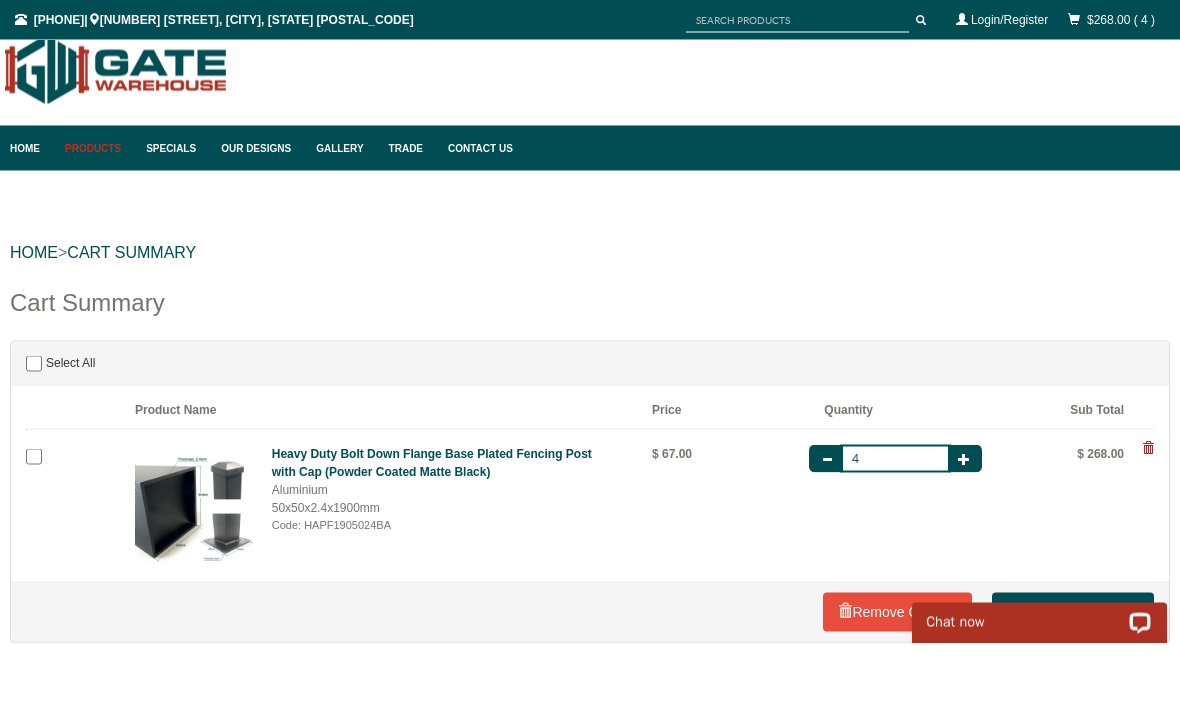 click on "Heavy Duty Bolt Down Flange Base Plated Fencing Post with Cap (Powder Coated Matte Black)" at bounding box center [432, 463] 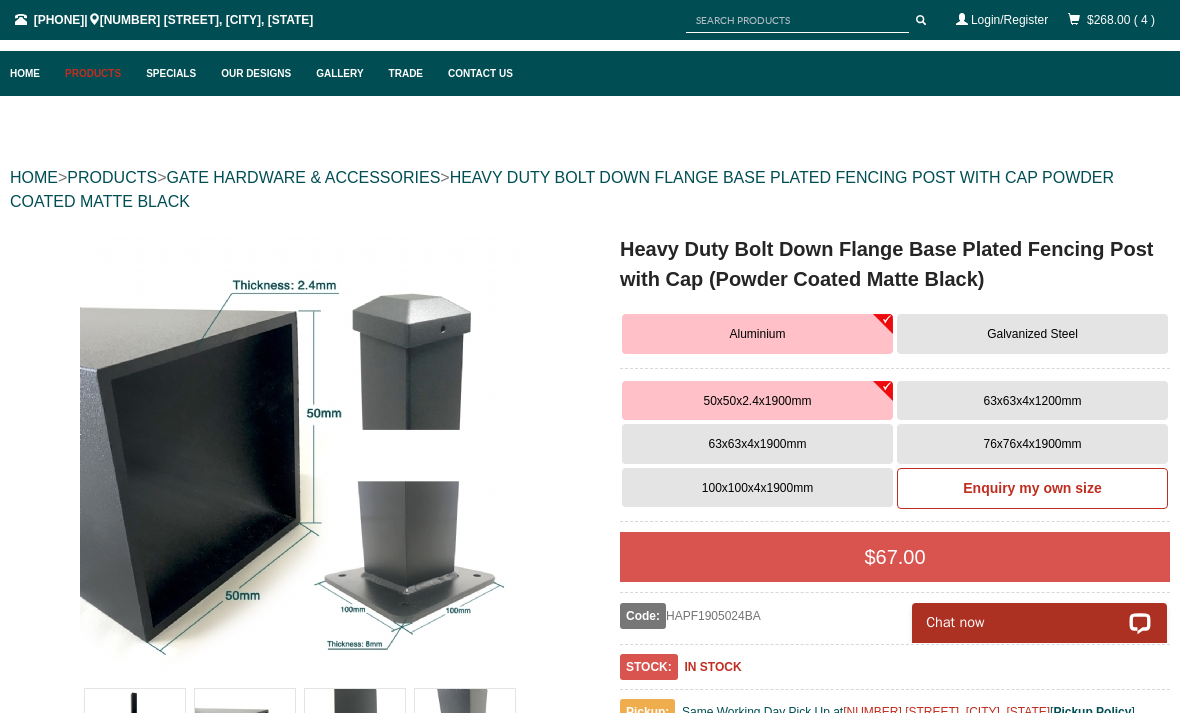 scroll, scrollTop: 100, scrollLeft: 0, axis: vertical 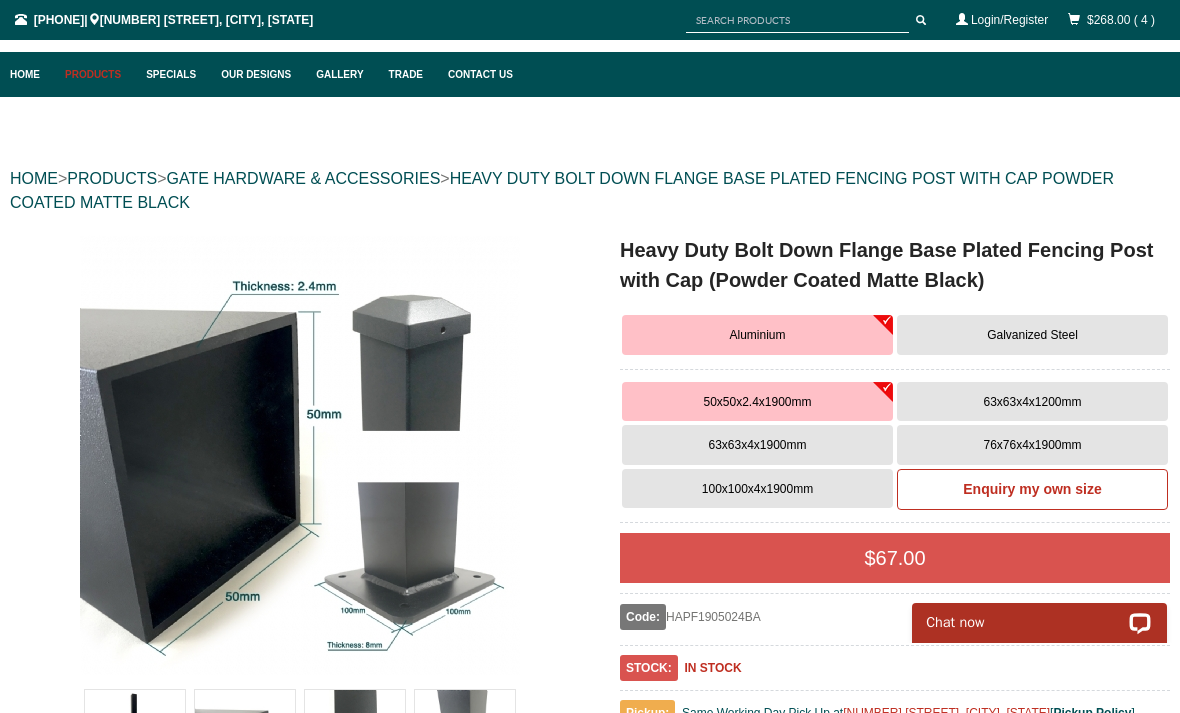 click on "63x63x4x1900mm" at bounding box center [757, 402] 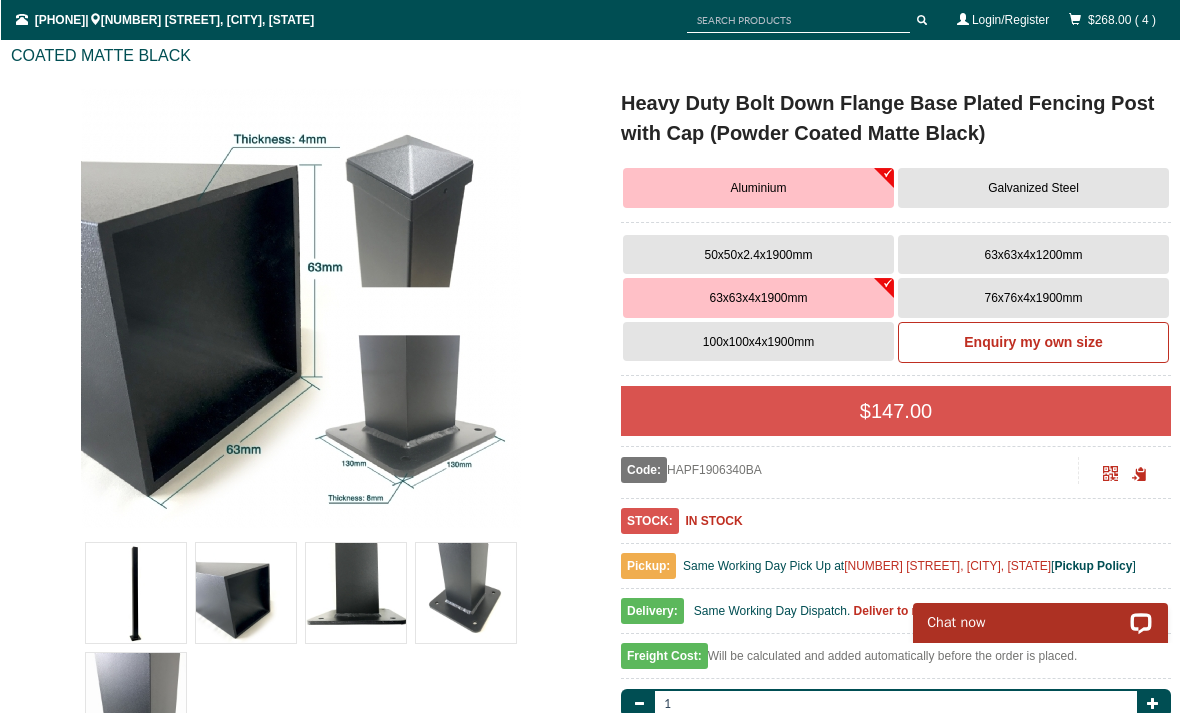 scroll, scrollTop: 246, scrollLeft: 0, axis: vertical 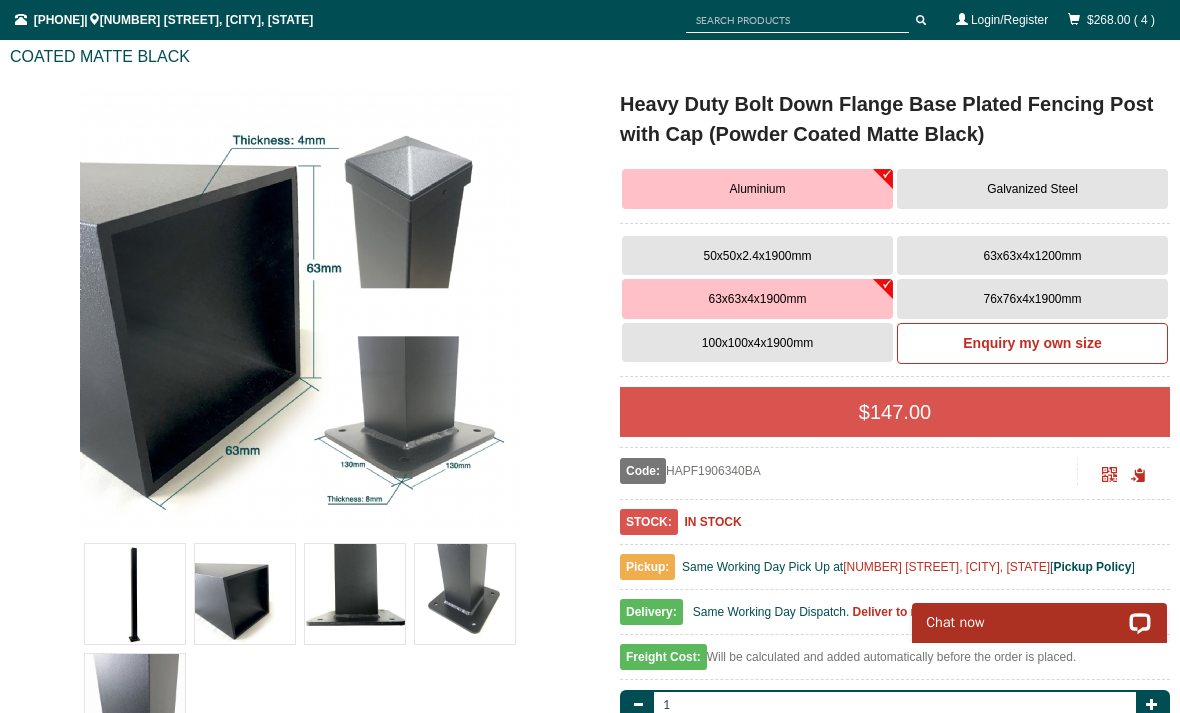 click on "50x50x2.4x1900mm" at bounding box center (757, 256) 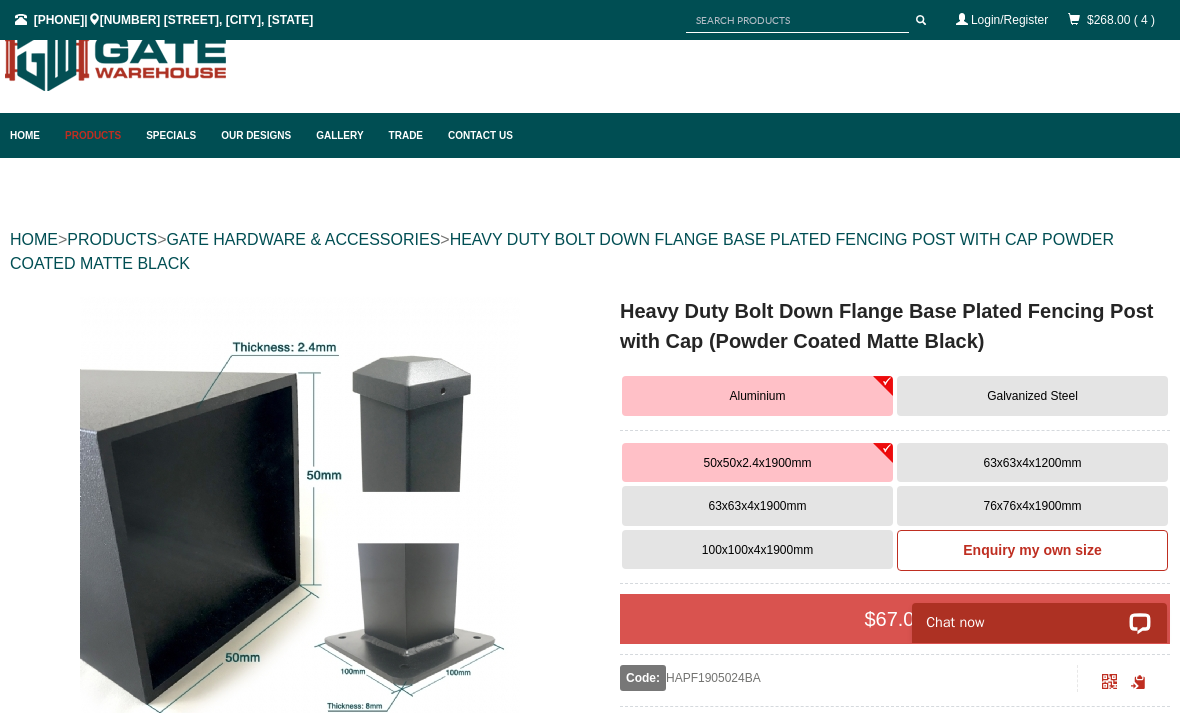 scroll, scrollTop: 0, scrollLeft: 0, axis: both 